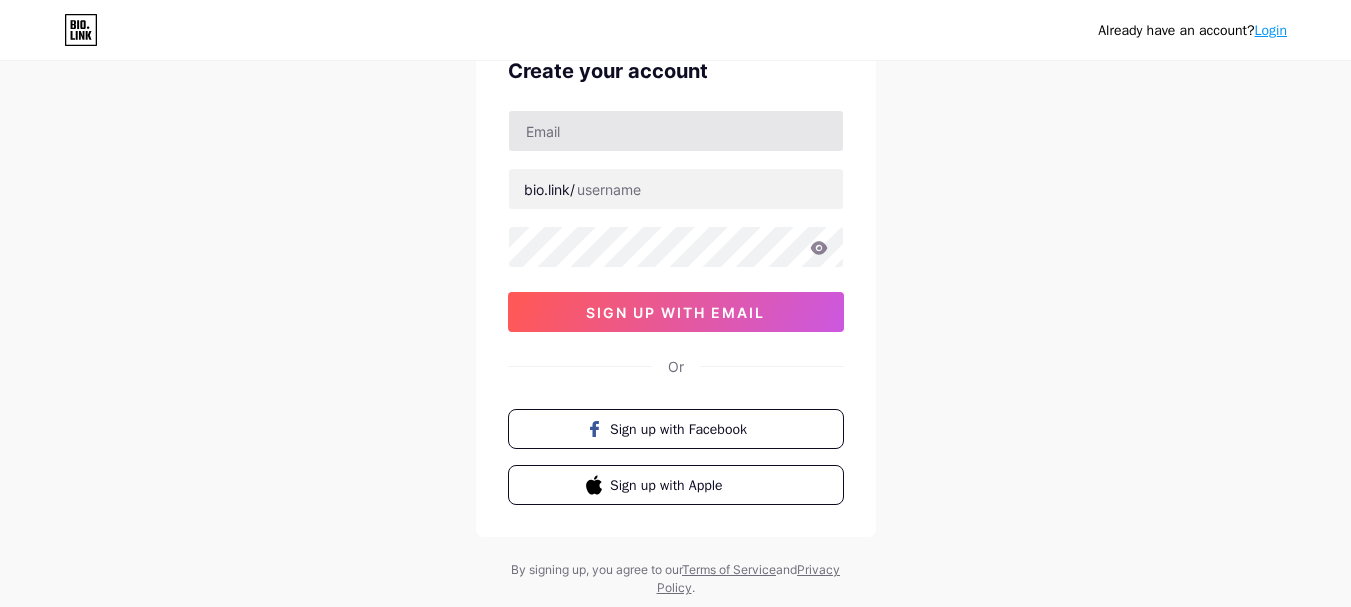 scroll, scrollTop: 78, scrollLeft: 0, axis: vertical 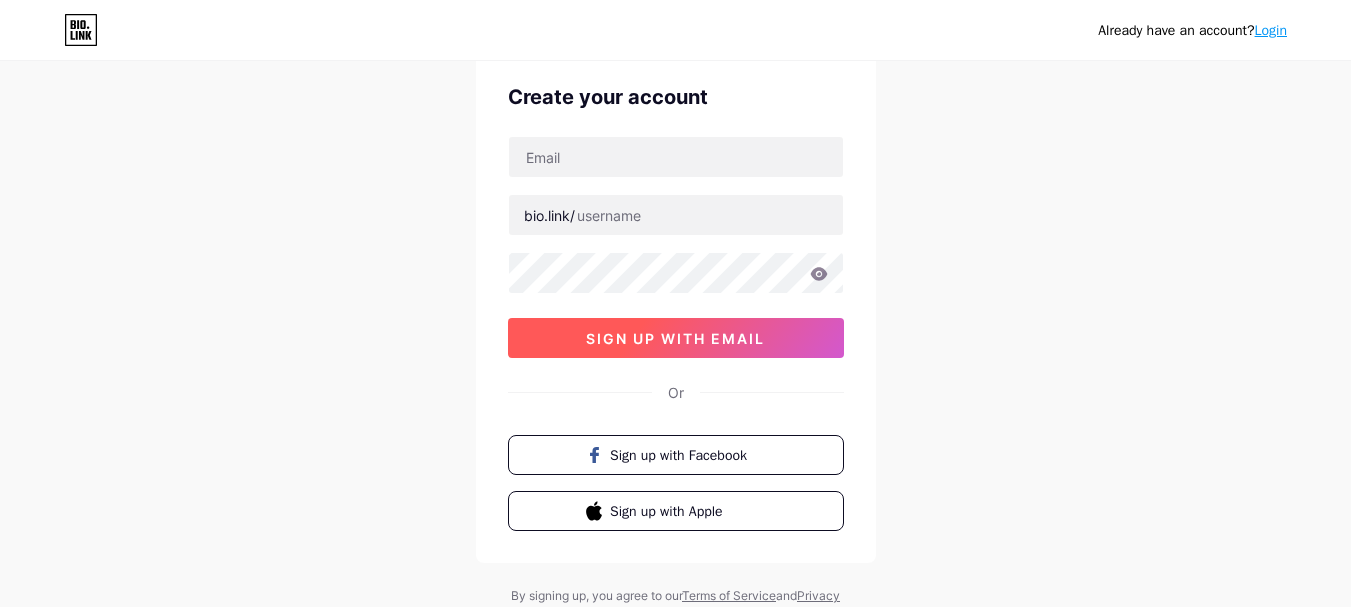 click on "sign up with email" at bounding box center (675, 338) 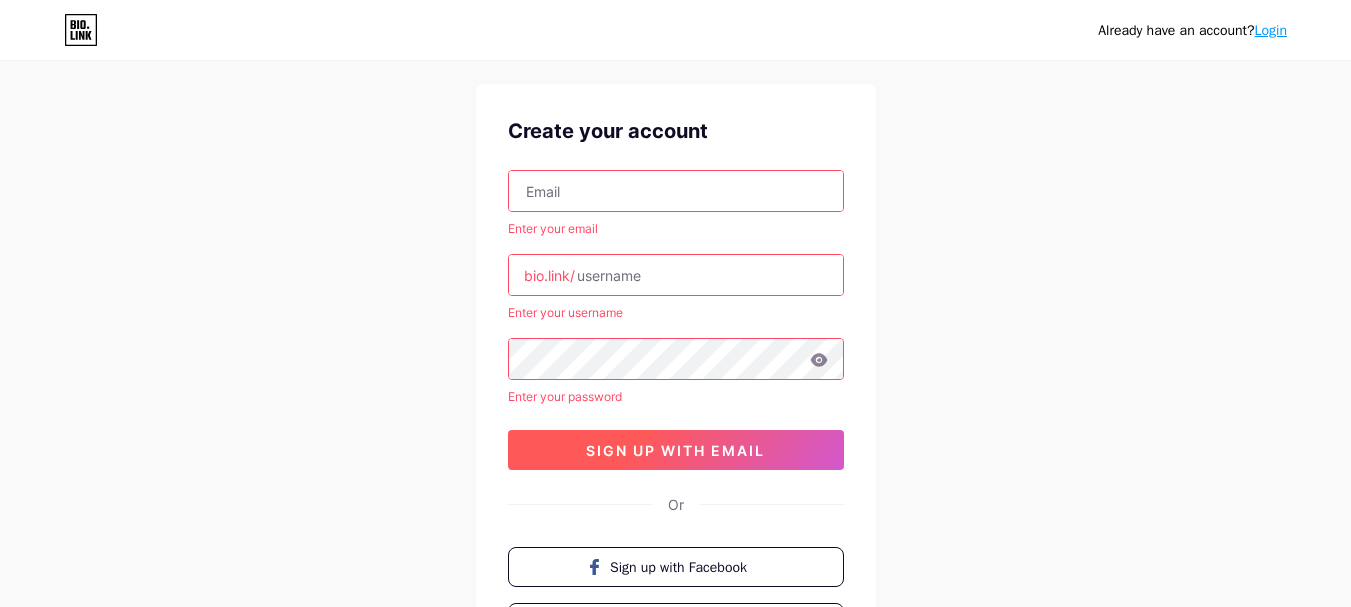 scroll, scrollTop: 41, scrollLeft: 0, axis: vertical 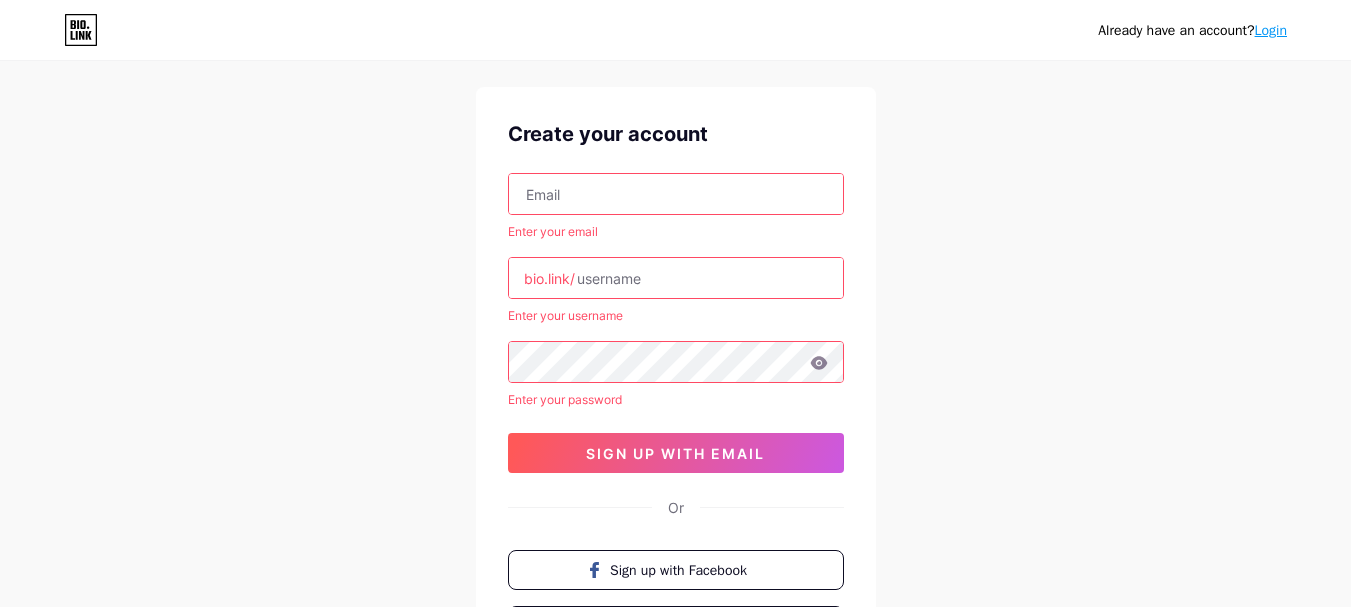 click at bounding box center (676, 194) 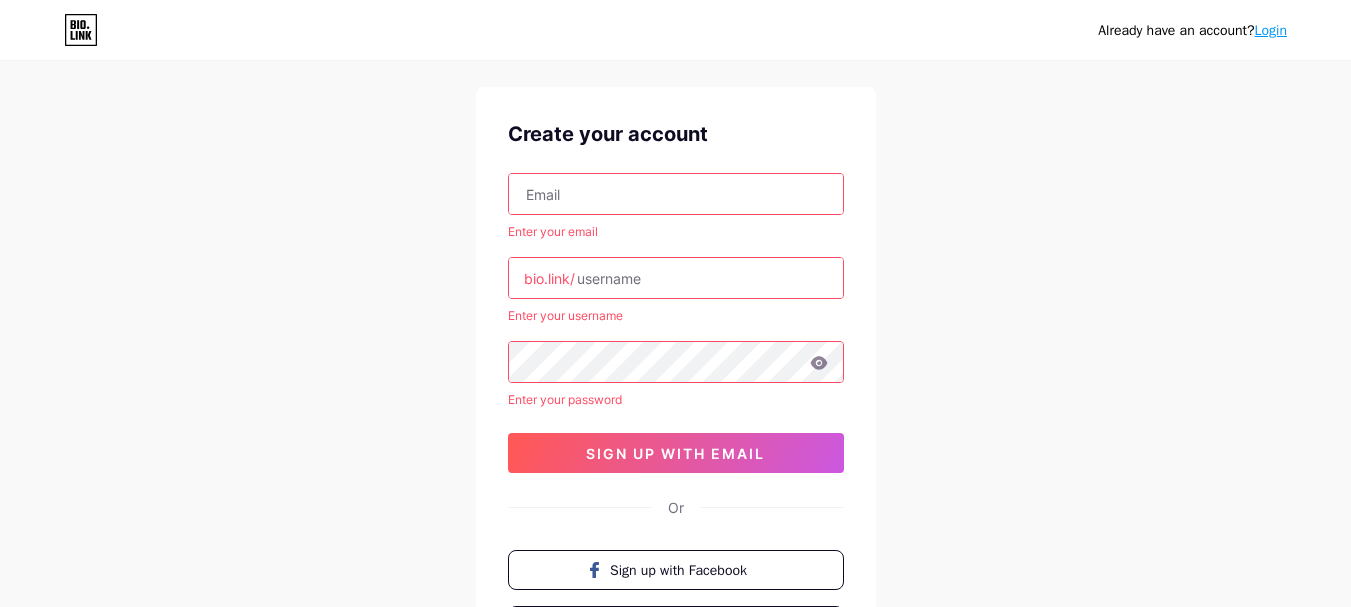 click at bounding box center [676, 194] 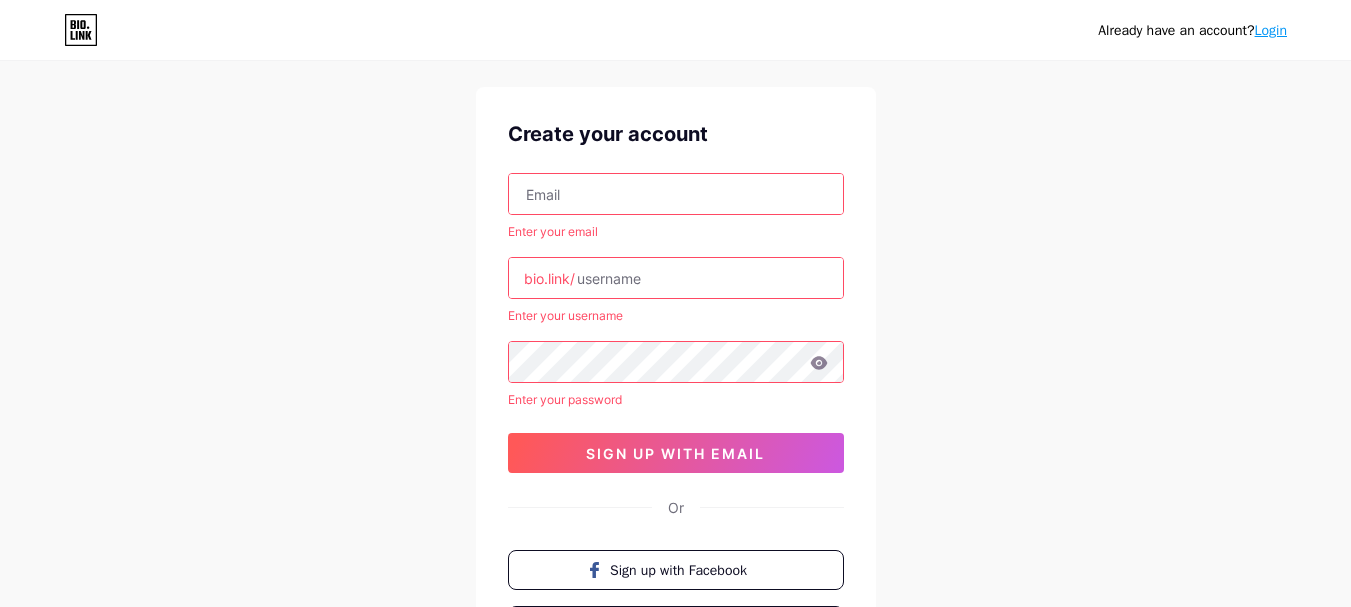 type on "[EMAIL]" 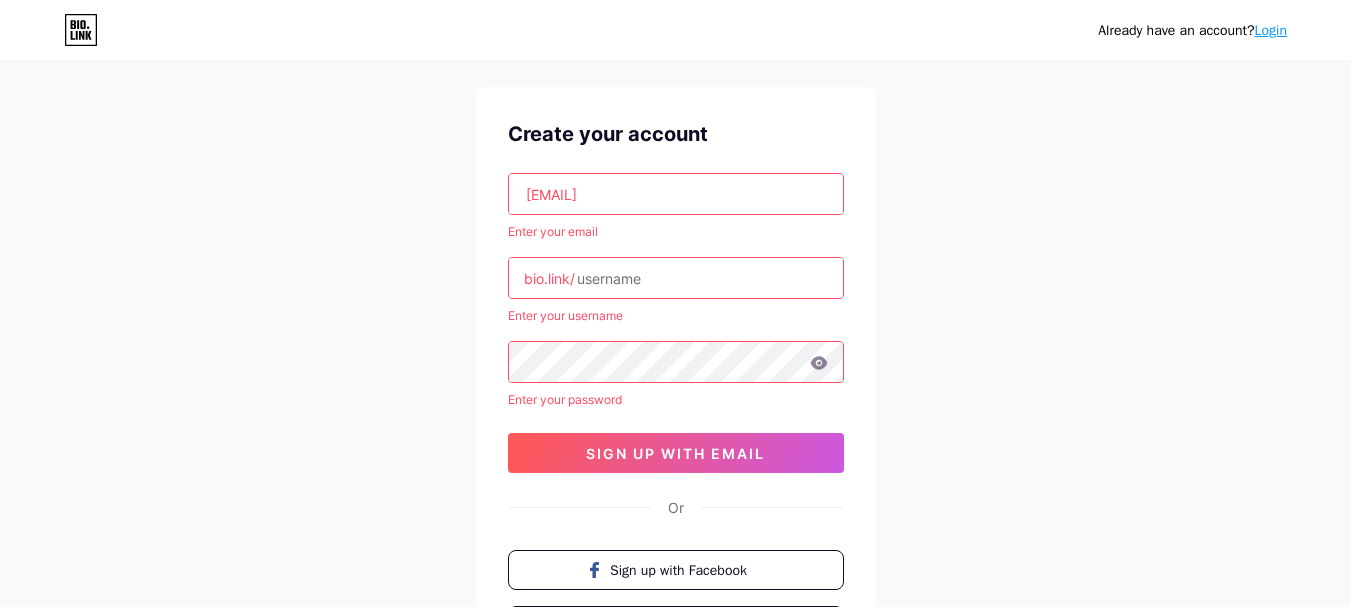 click at bounding box center (676, 278) 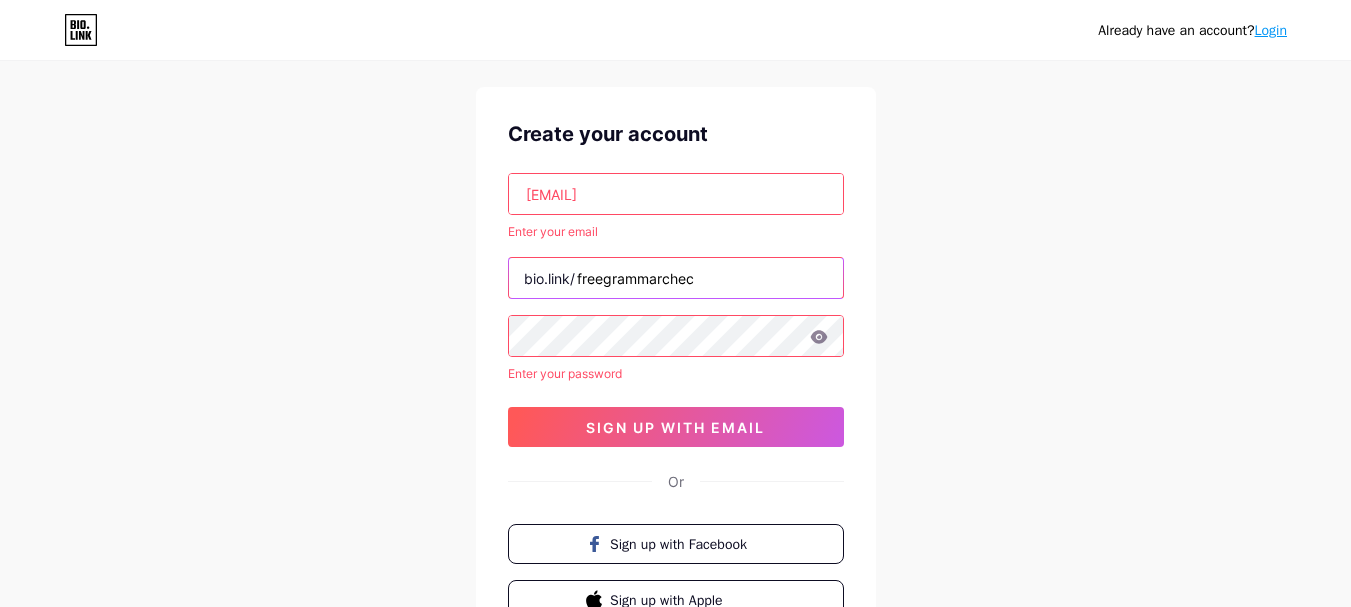 type on "freegrammarchec" 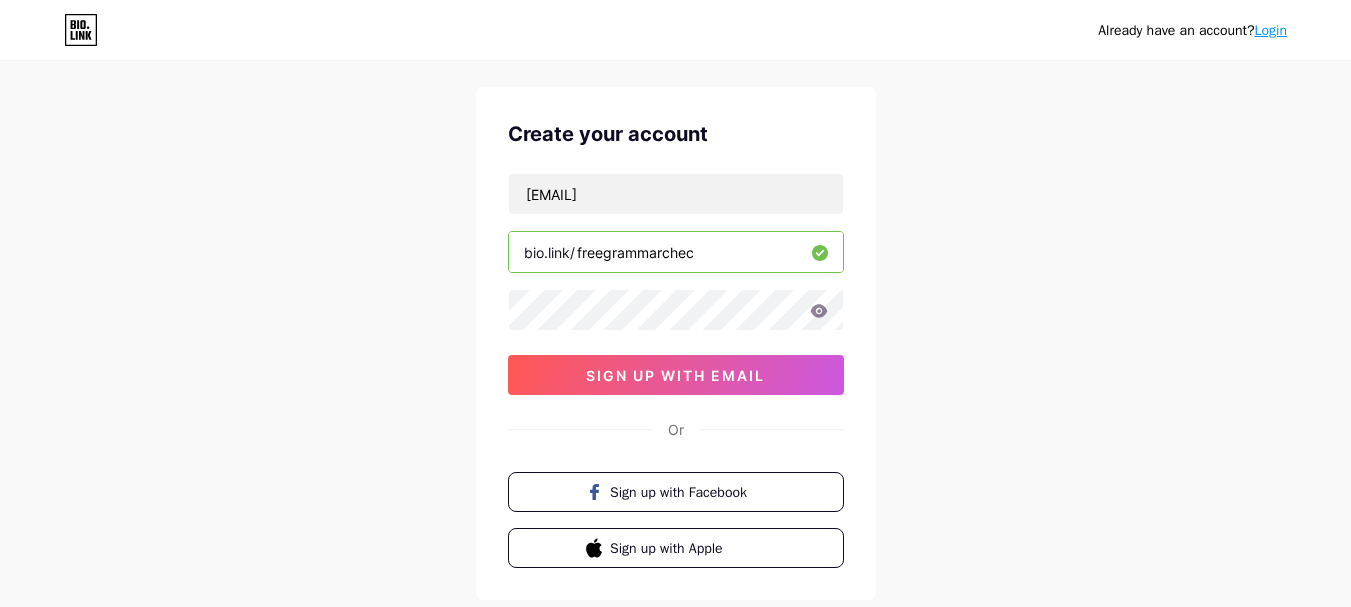 drag, startPoint x: 725, startPoint y: 225, endPoint x: 711, endPoint y: 242, distance: 22.022715 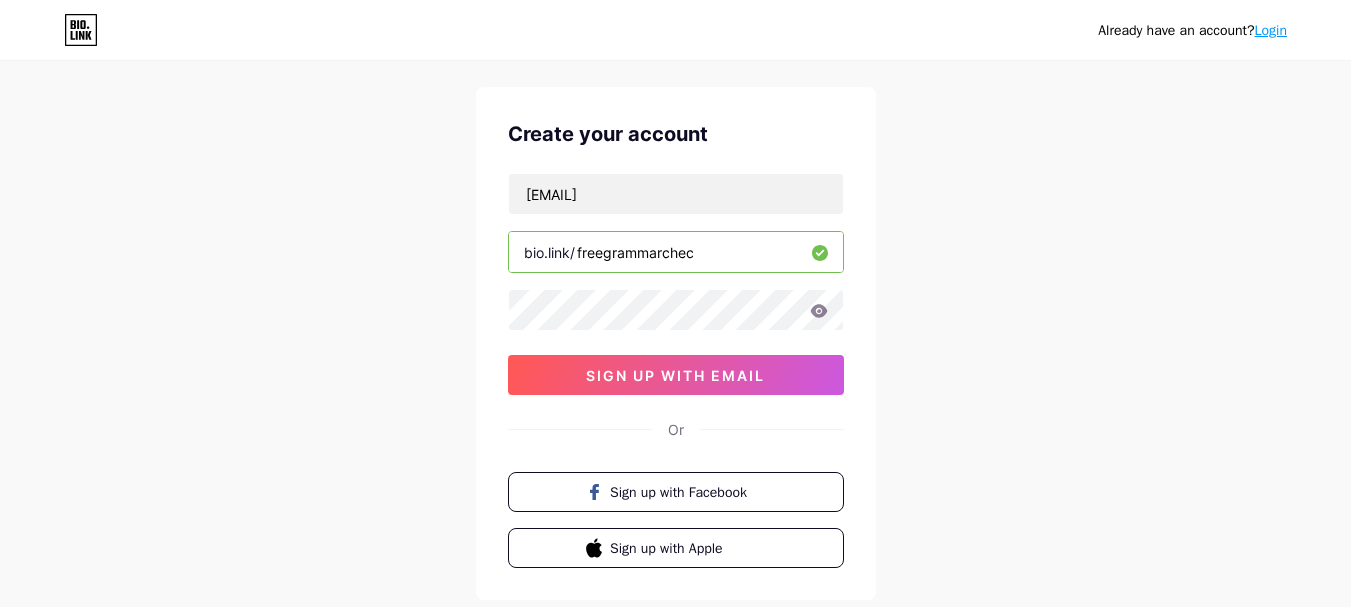 click on "freegrammarchec" at bounding box center [676, 252] 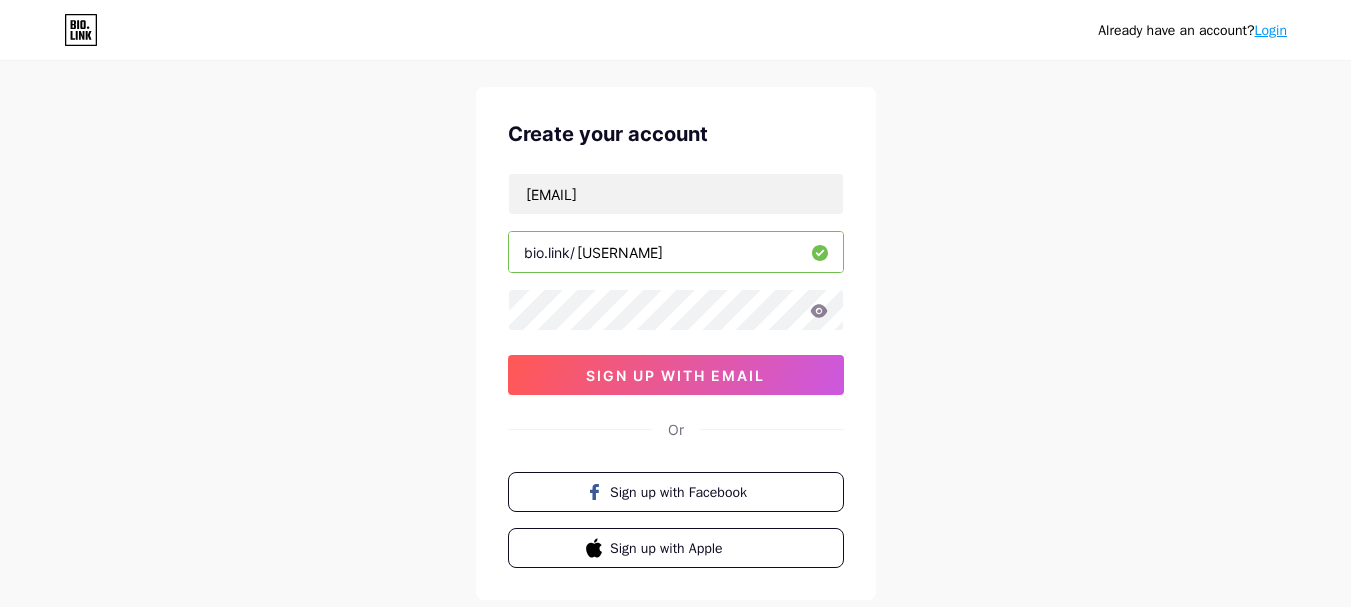 type on "[USERNAME]" 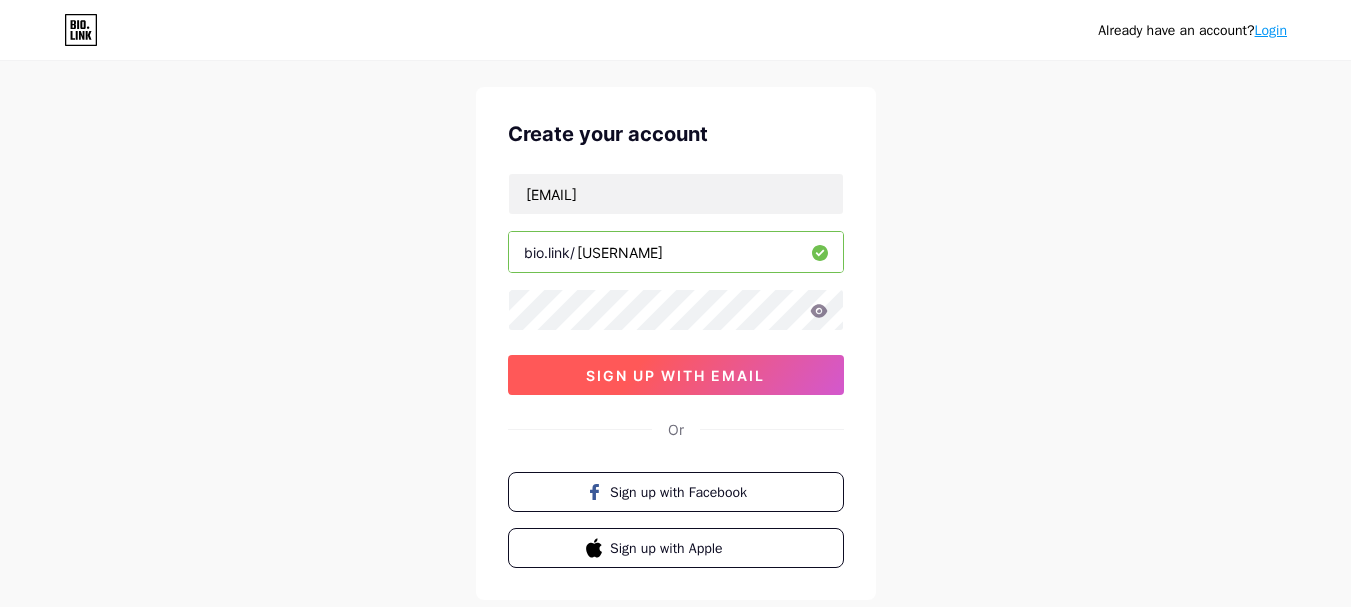 click on "sign up with email" at bounding box center (675, 375) 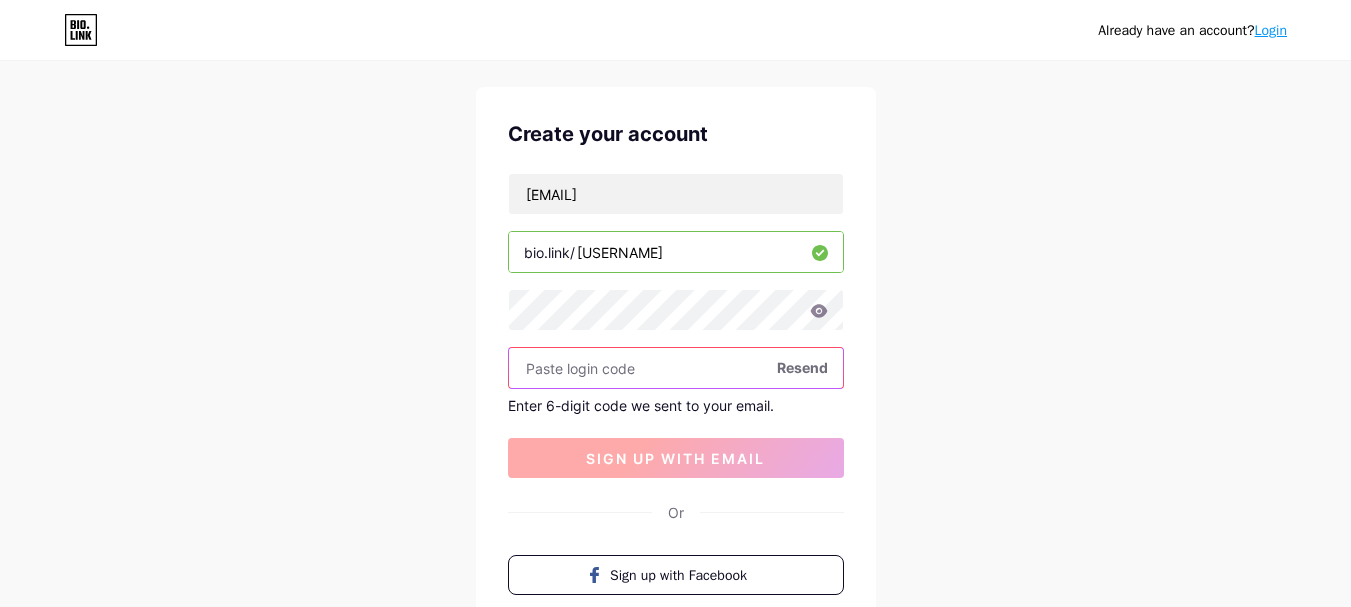 paste on "162451" 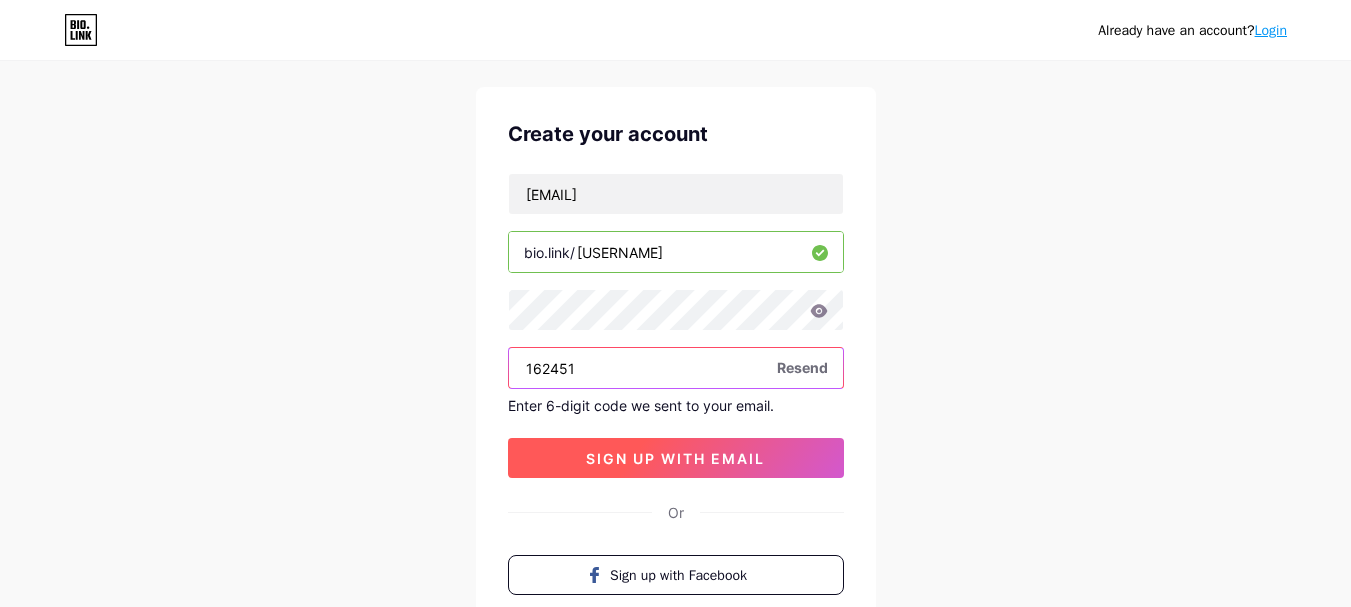type on "162451" 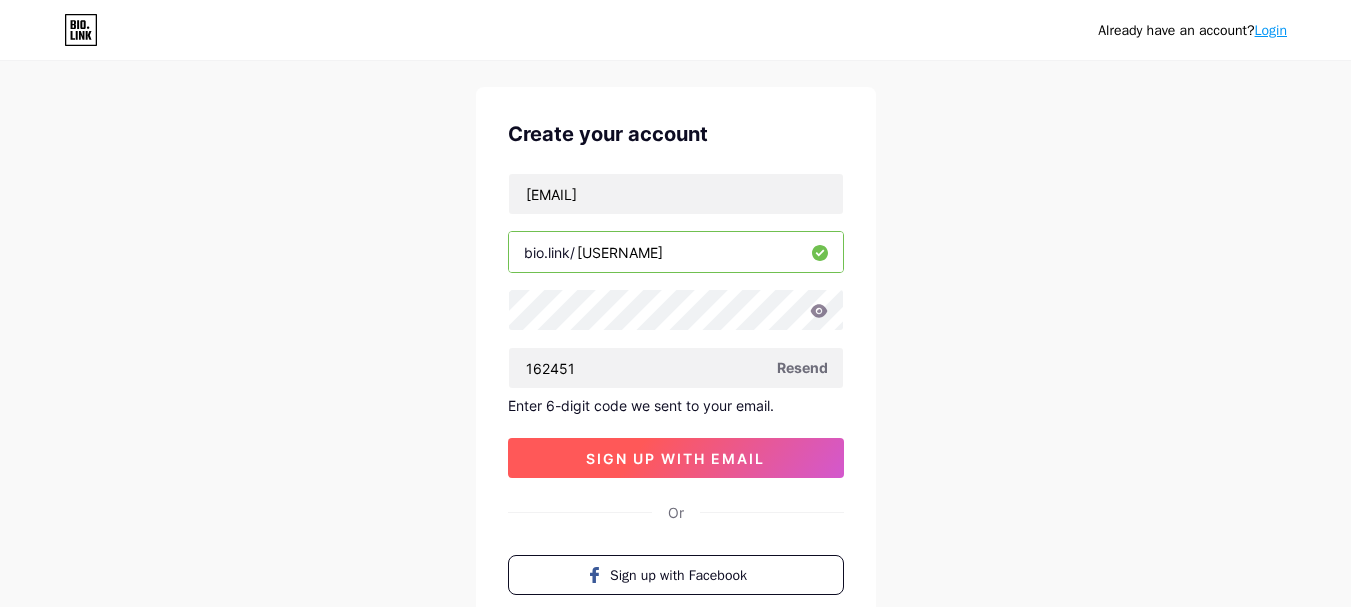 click on "sign up with email" at bounding box center (676, 458) 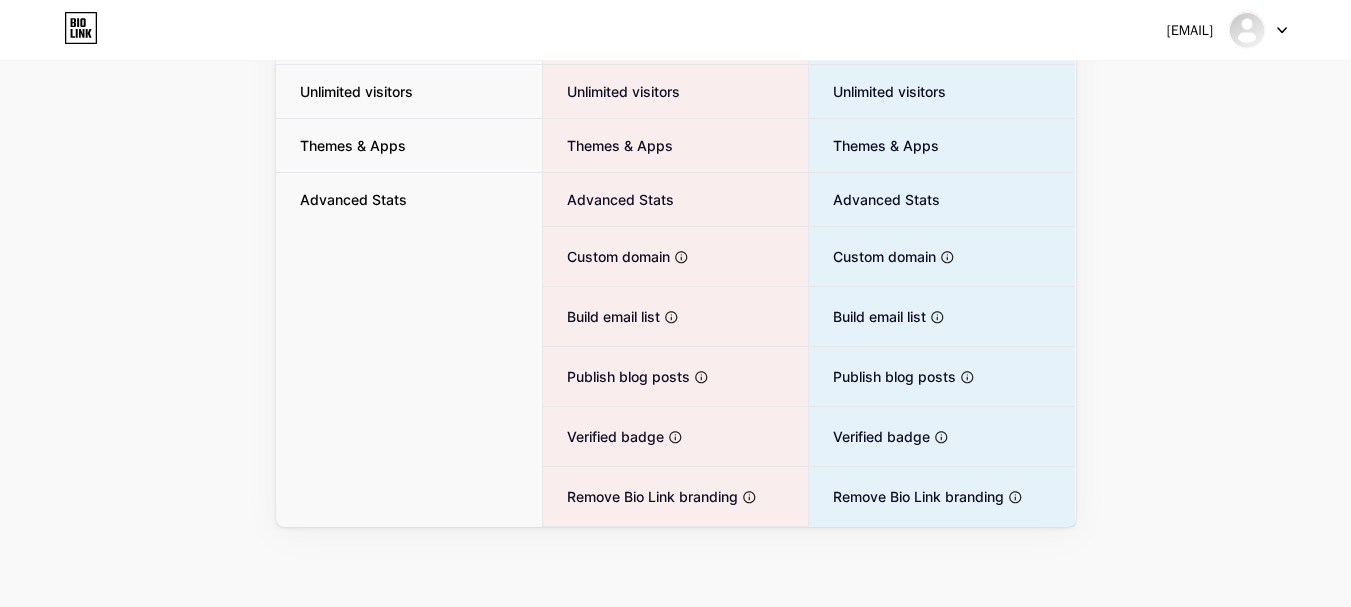 scroll, scrollTop: 0, scrollLeft: 0, axis: both 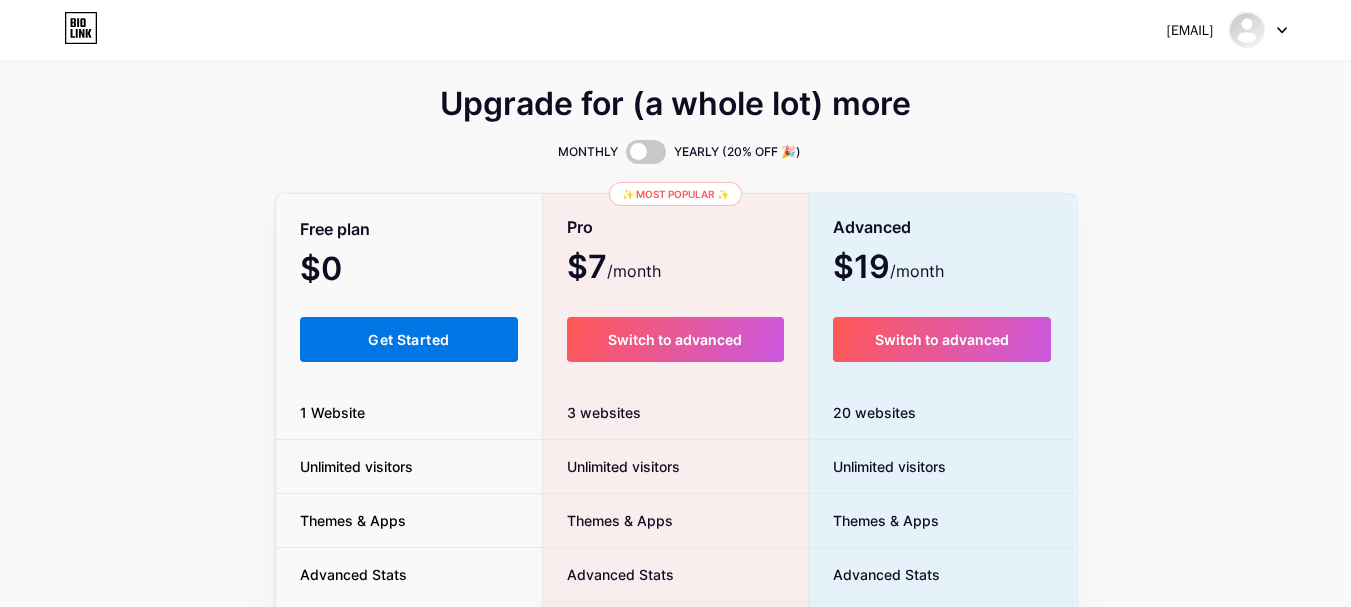 click on "Get Started" at bounding box center (408, 339) 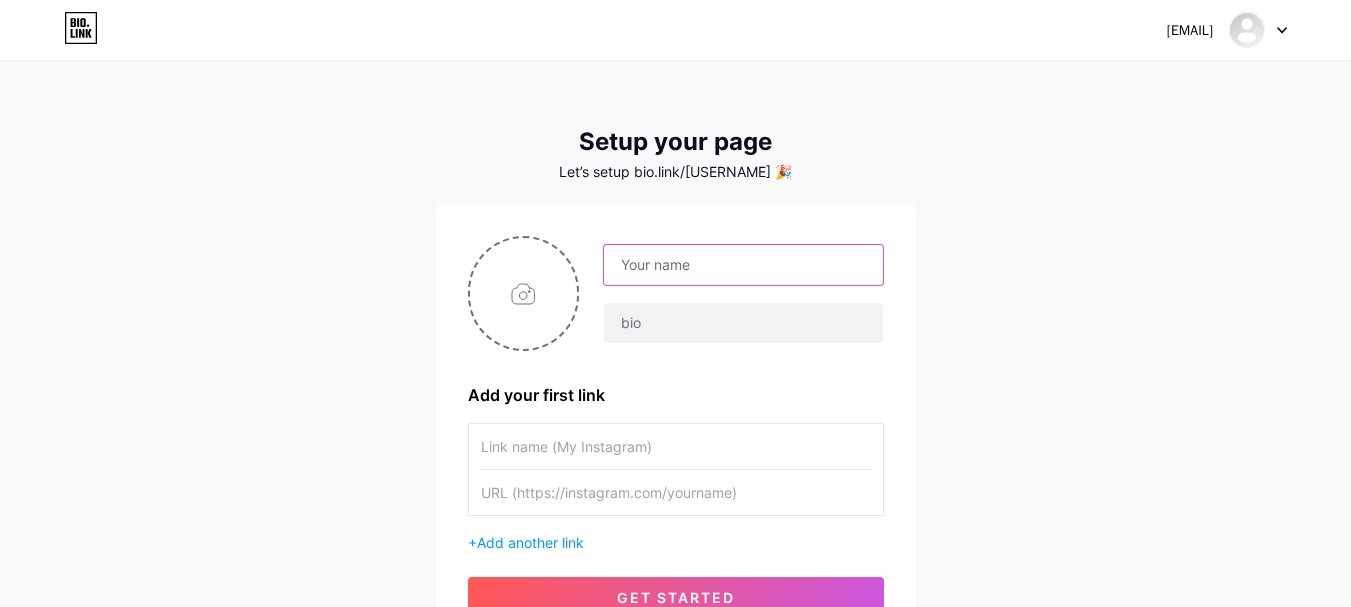 click at bounding box center [743, 265] 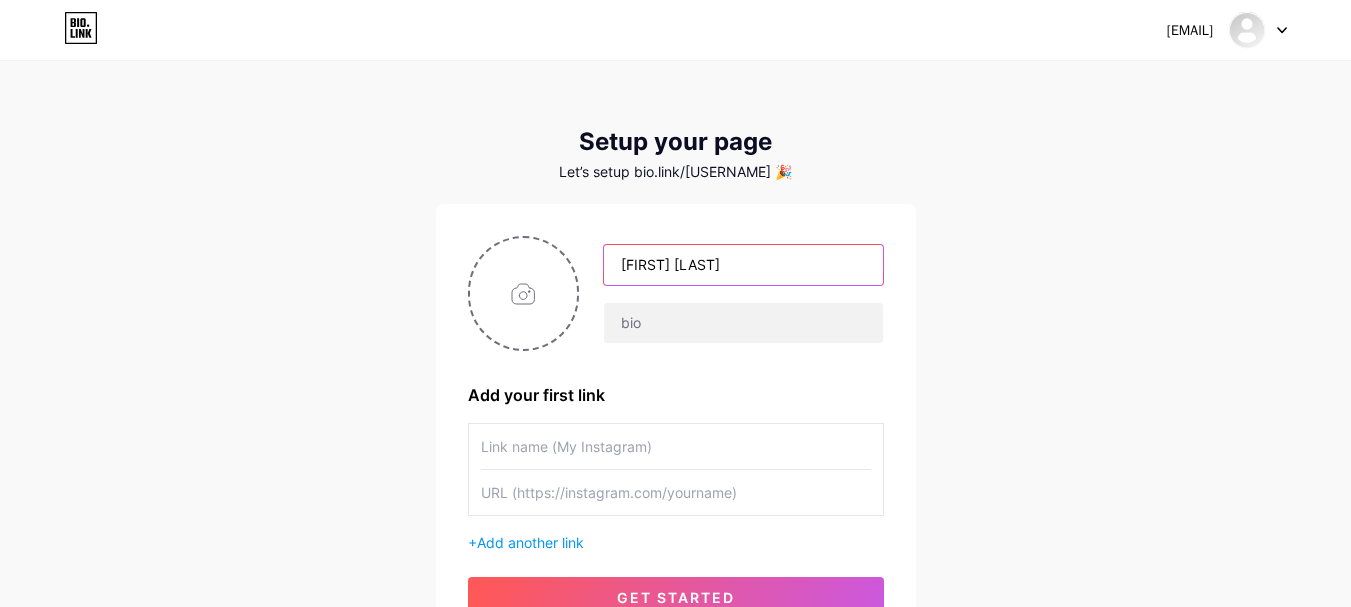 type on "[FIRST] [LAST]" 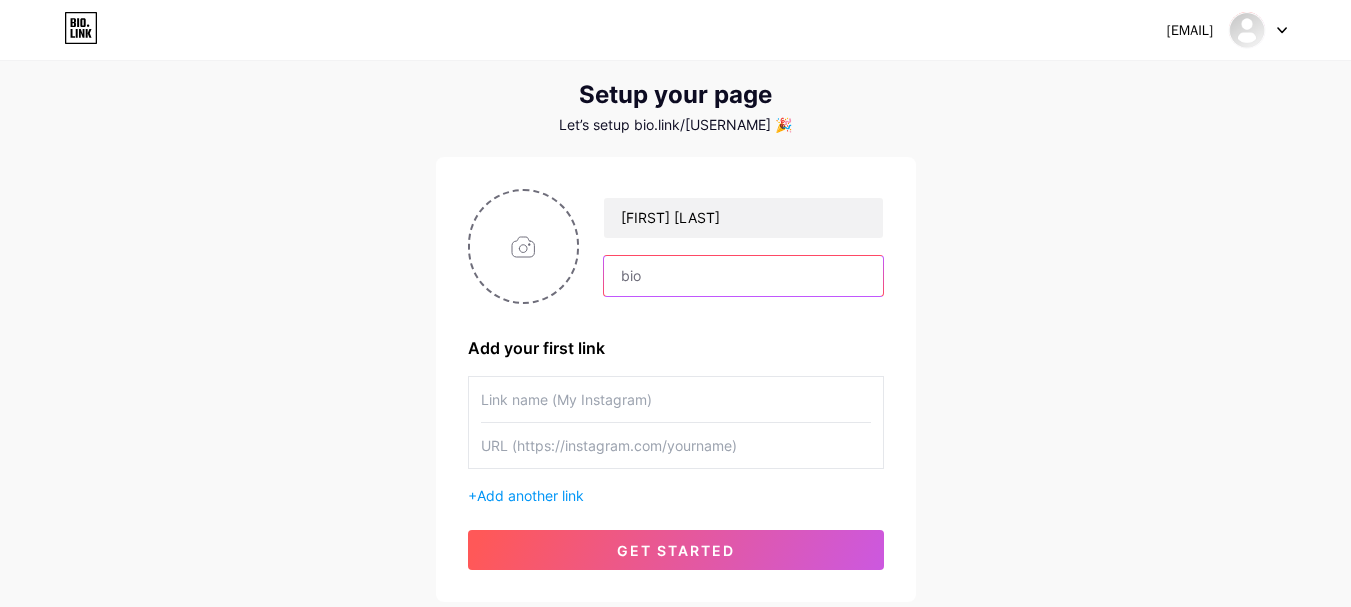 scroll, scrollTop: 49, scrollLeft: 0, axis: vertical 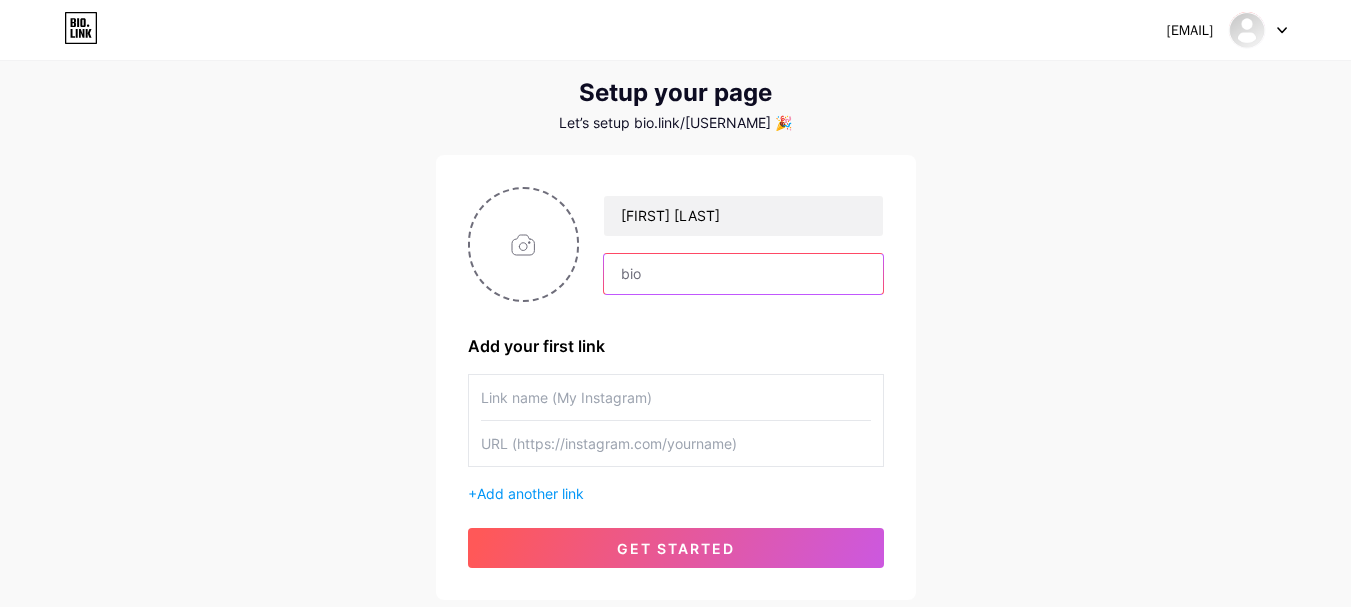 paste on "Write better, faster. Trinka’s Free Grammar Checker fixes mistakes and sharpens your style—perfect for smart, clean writing. 👉https://www.trinka.ai/features/grammar-checker" 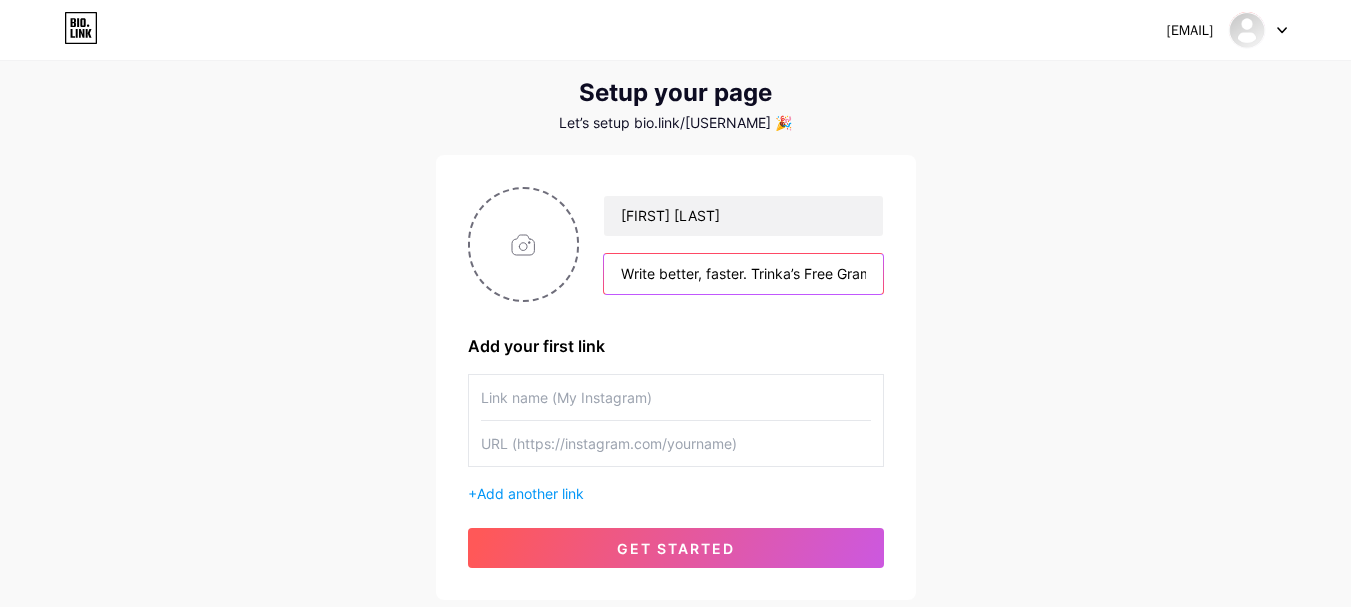 scroll, scrollTop: 0, scrollLeft: 923, axis: horizontal 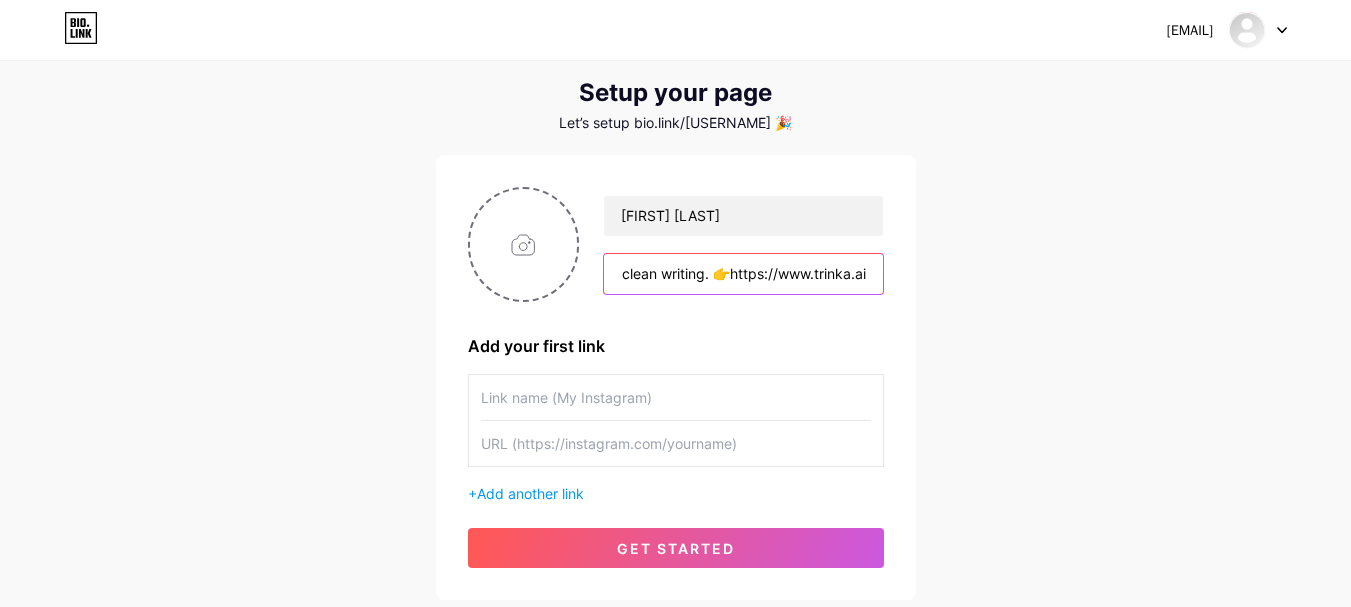 drag, startPoint x: 872, startPoint y: 269, endPoint x: 738, endPoint y: 292, distance: 135.95955 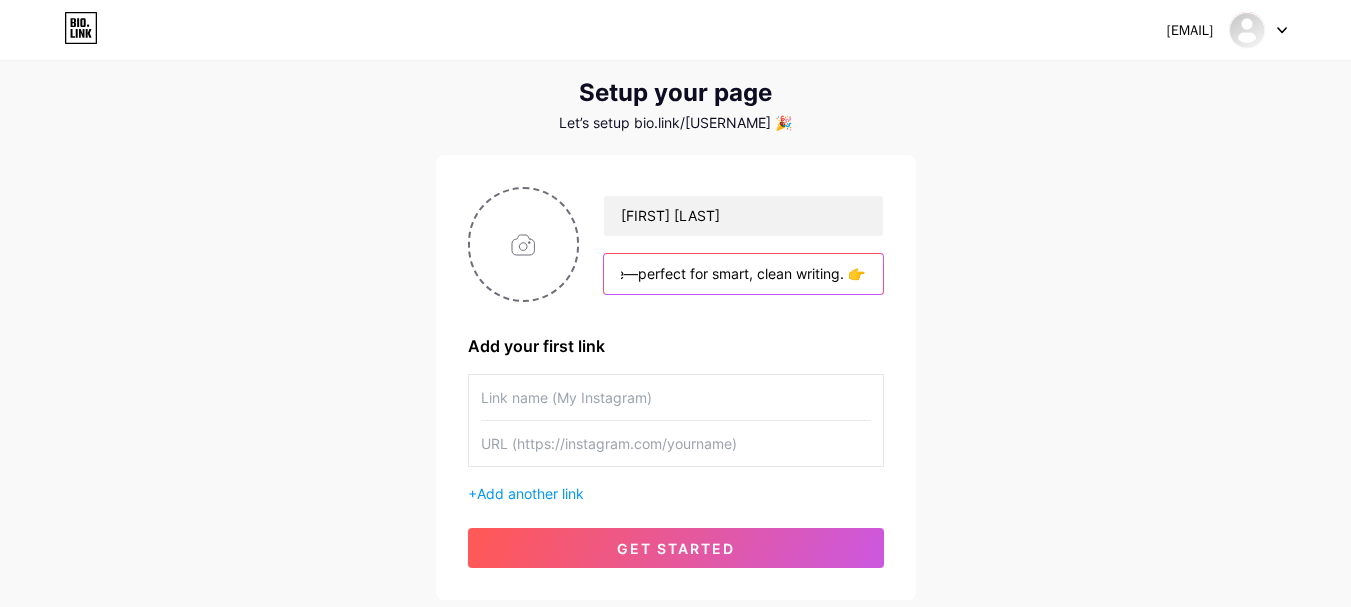 scroll, scrollTop: 0, scrollLeft: 599, axis: horizontal 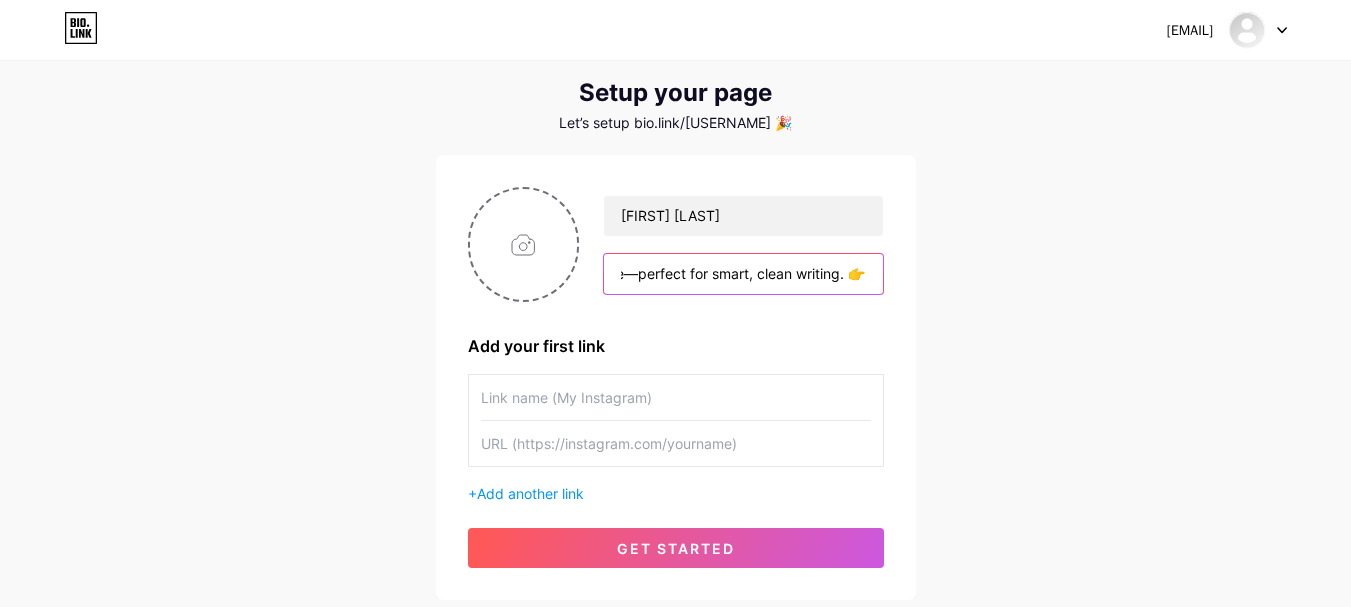paste on "https://www.trinka.ai/grammar-checker" 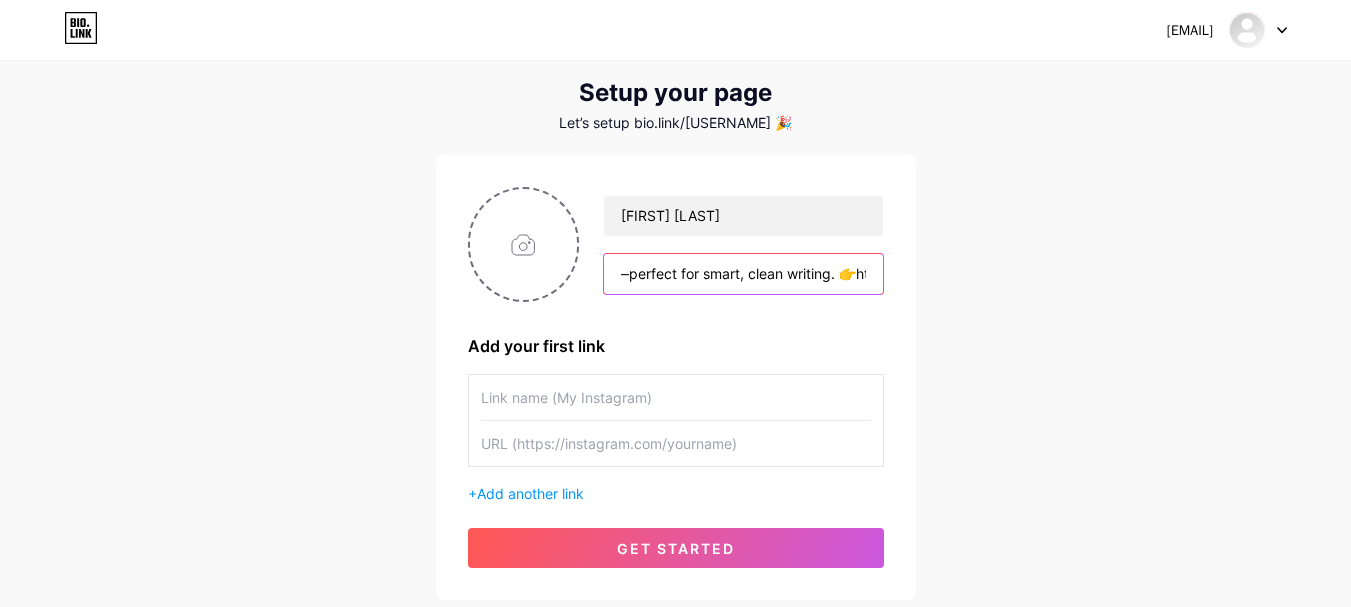 scroll, scrollTop: 0, scrollLeft: 859, axis: horizontal 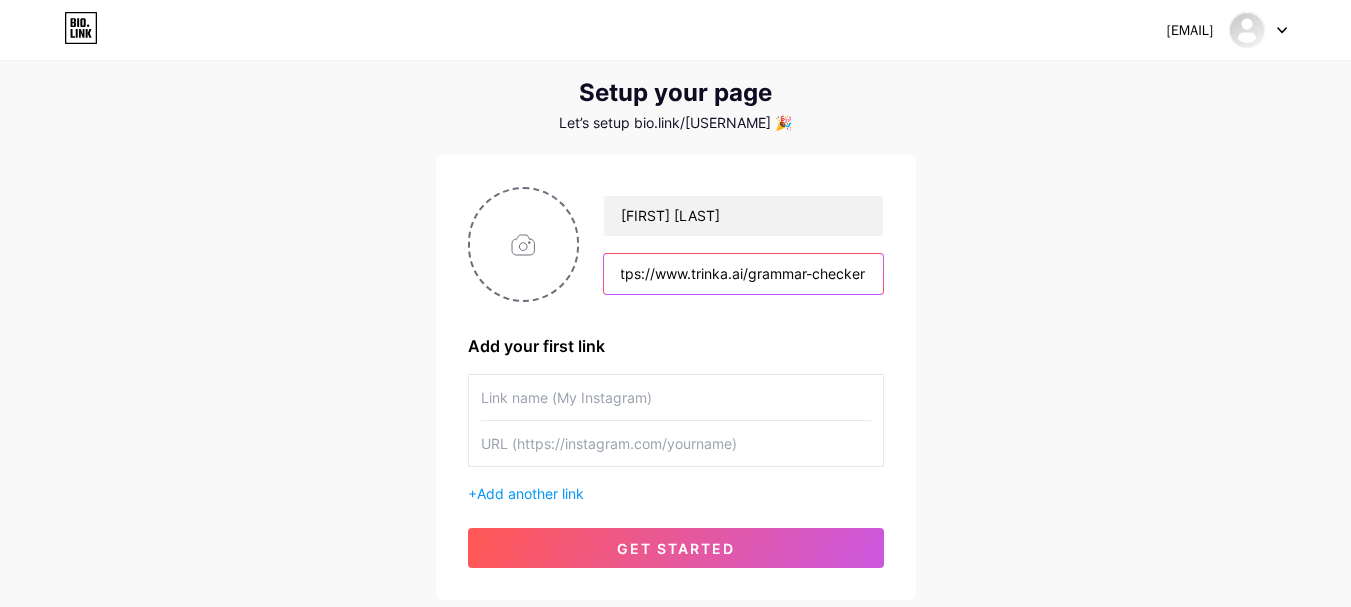 type on "Write better, faster. Trinka’s Free Grammar Checker fixes mistakes and sharpens your style—perfect for smart, clean writing. 👉https://www.trinka.ai/grammar-checker" 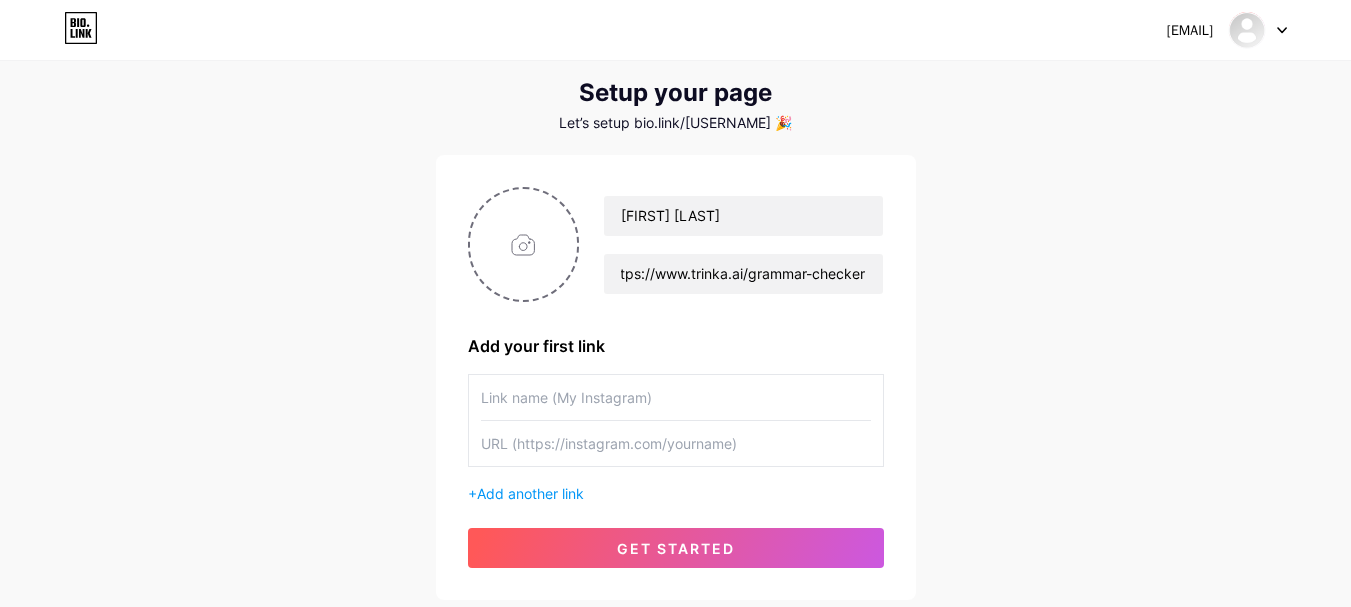 scroll, scrollTop: 0, scrollLeft: 0, axis: both 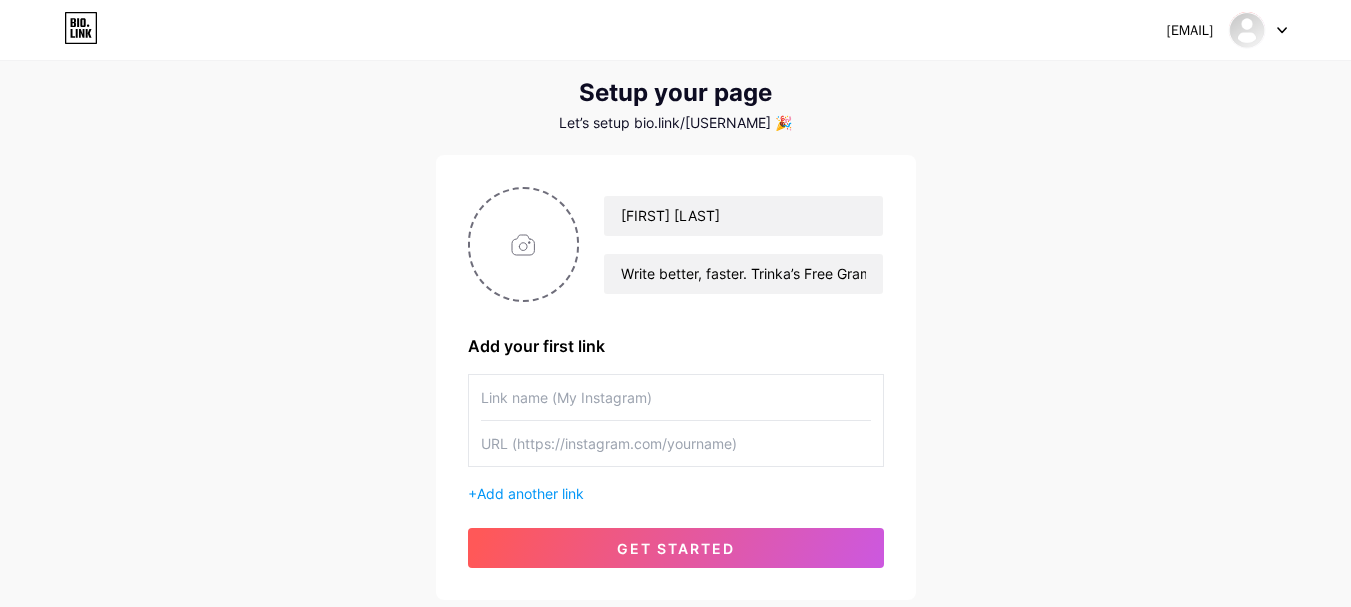 click at bounding box center (676, 397) 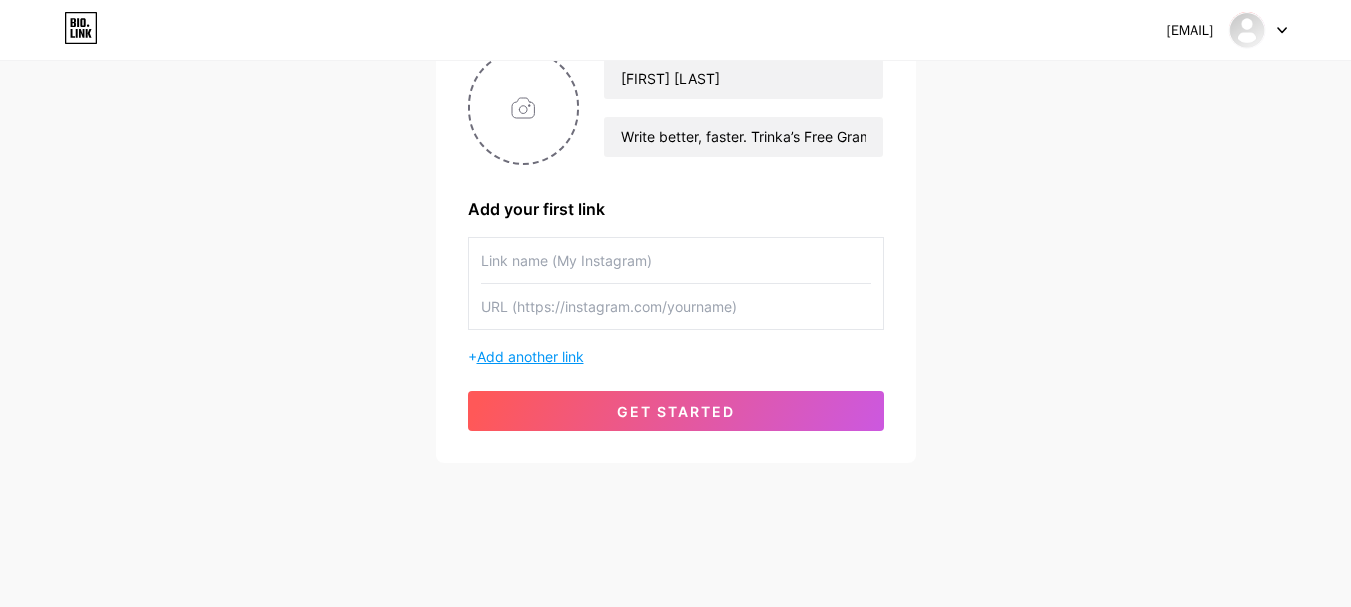 click on "Add another link" at bounding box center (530, 356) 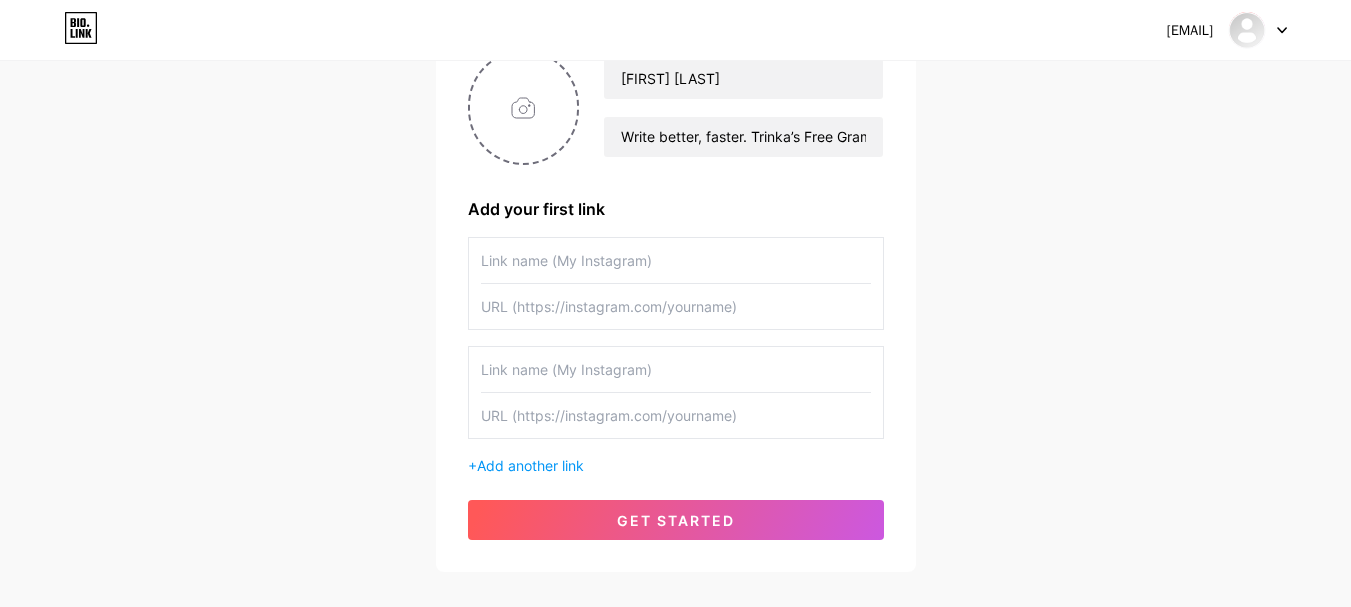 click at bounding box center (676, 260) 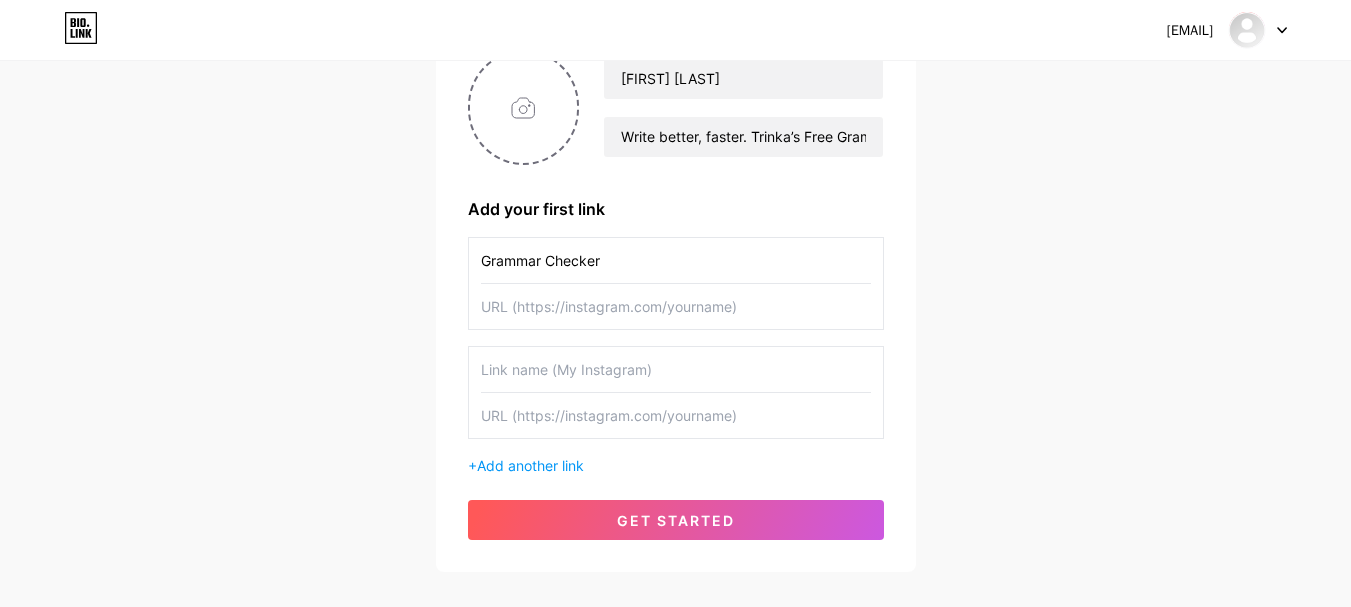 type on "Grammar Checker" 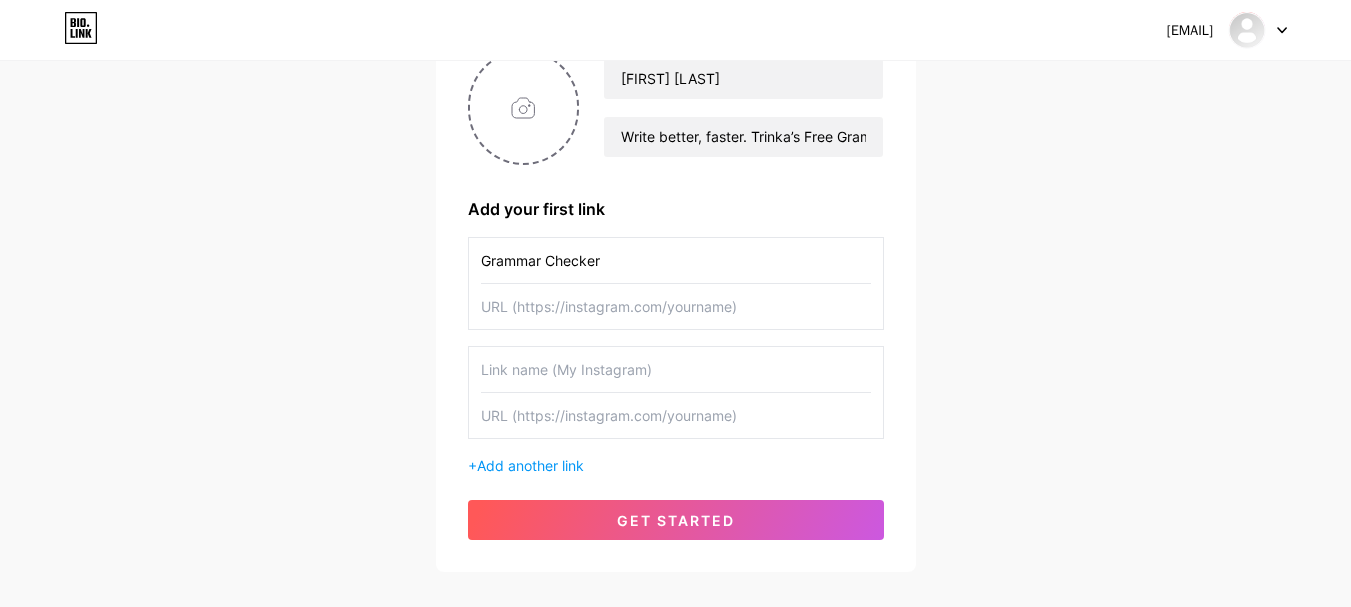paste on "https://www.trinka.ai/grammar-checker" 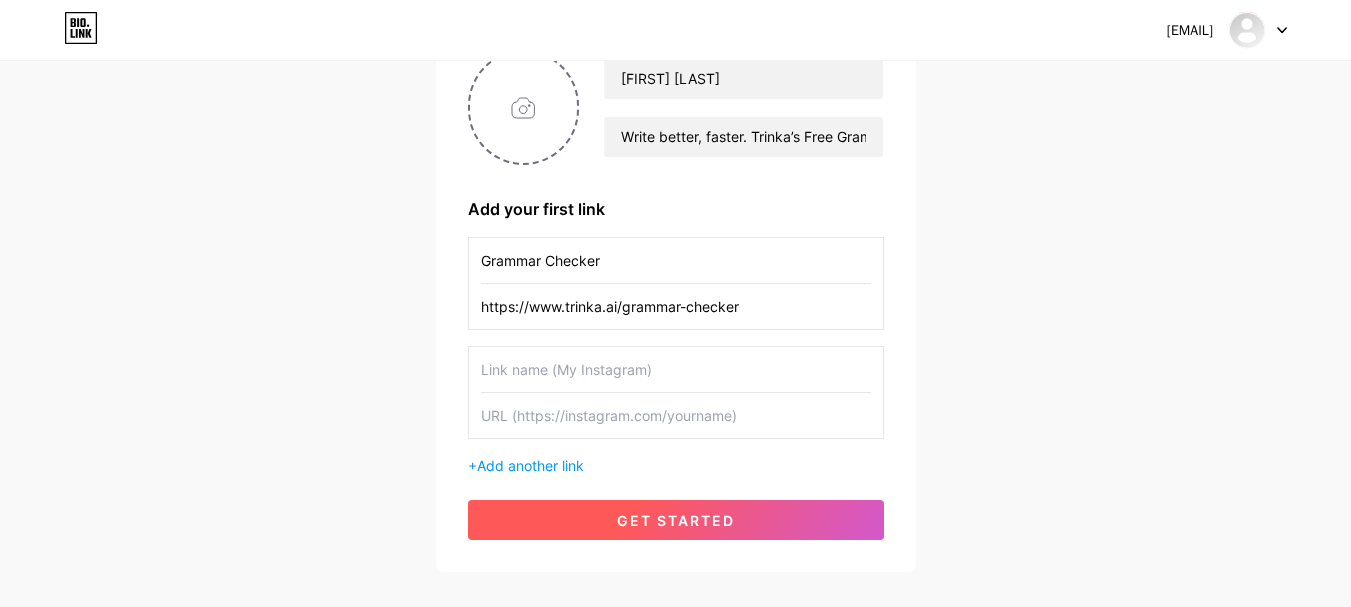 type on "https://www.trinka.ai/grammar-checker" 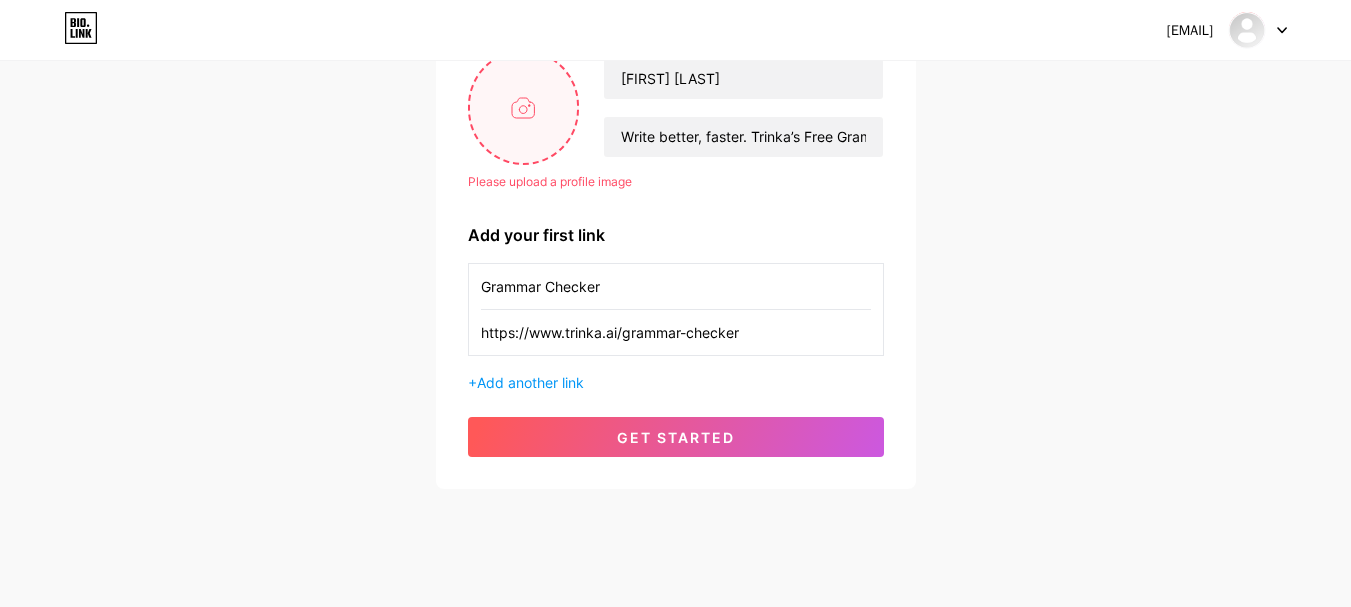 click at bounding box center (524, 107) 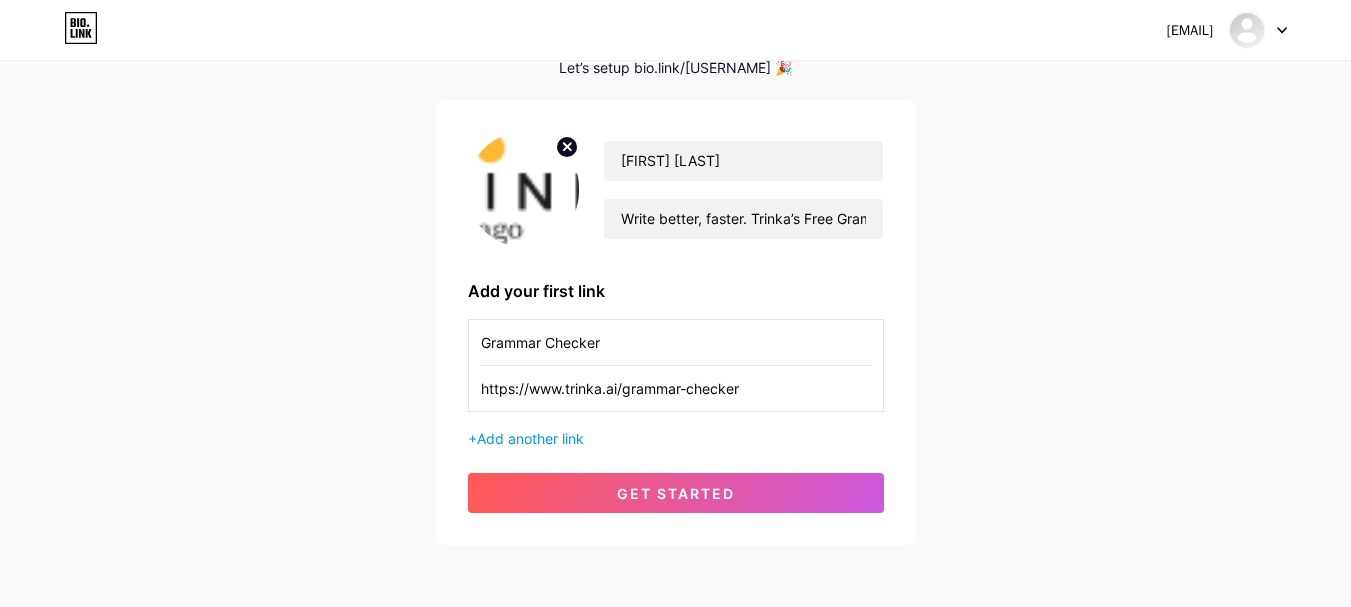 scroll, scrollTop: 103, scrollLeft: 0, axis: vertical 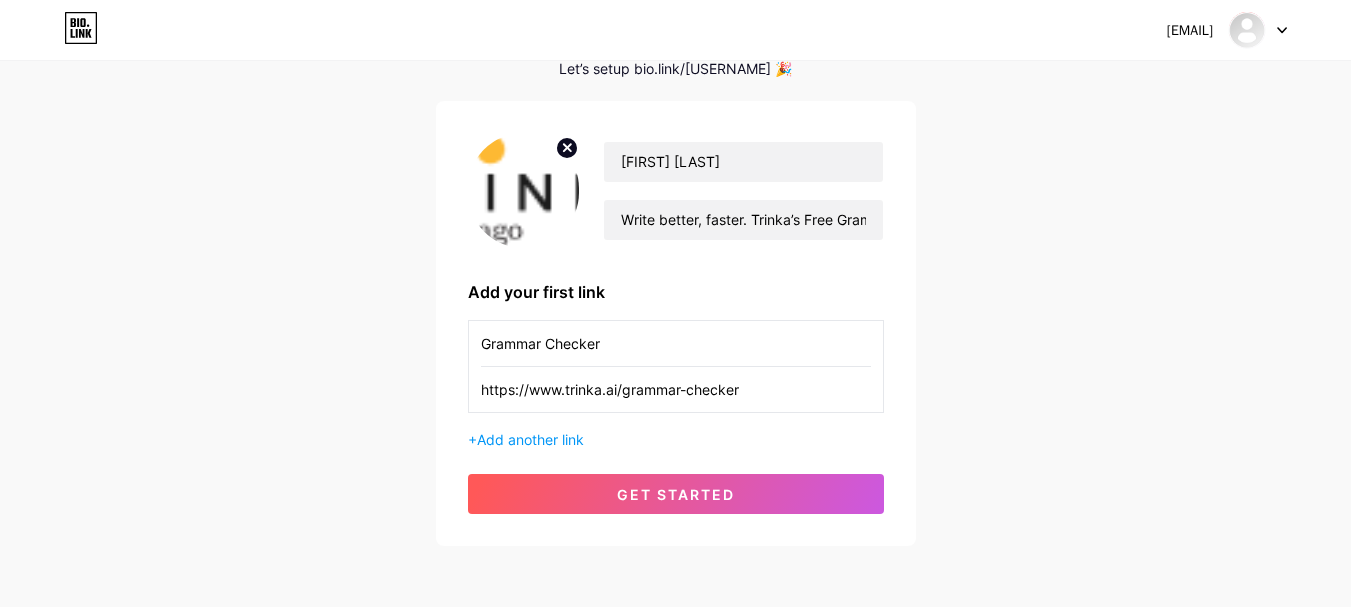 click at bounding box center (567, 148) 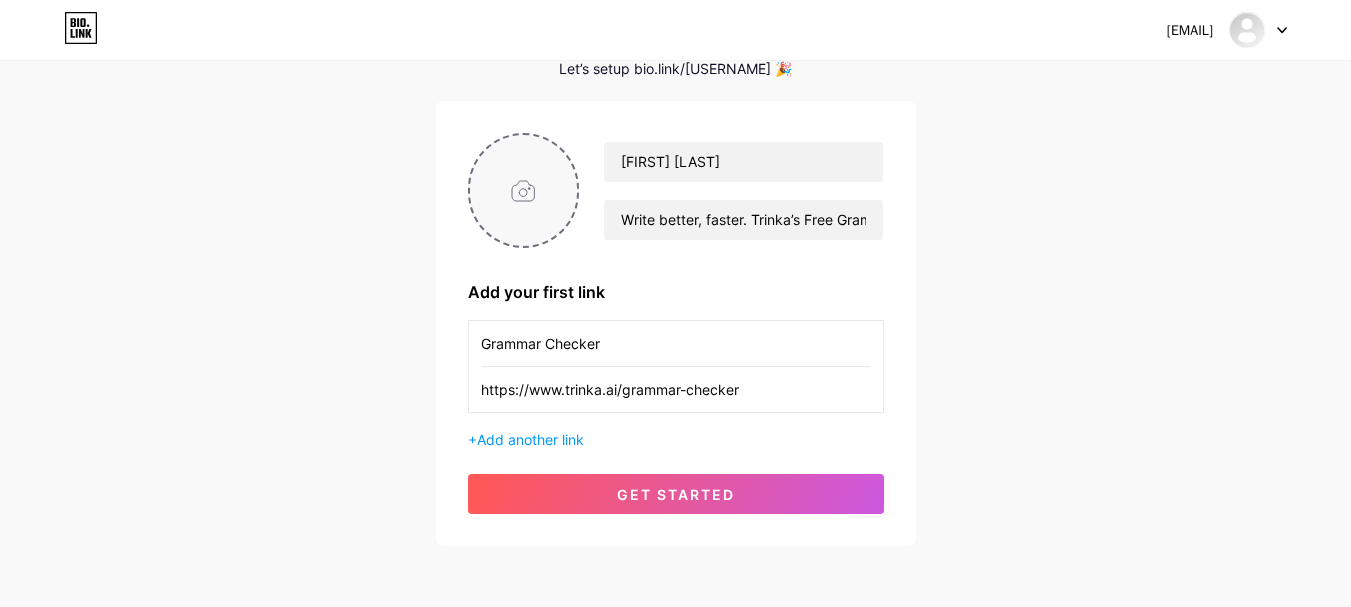 click at bounding box center [524, 190] 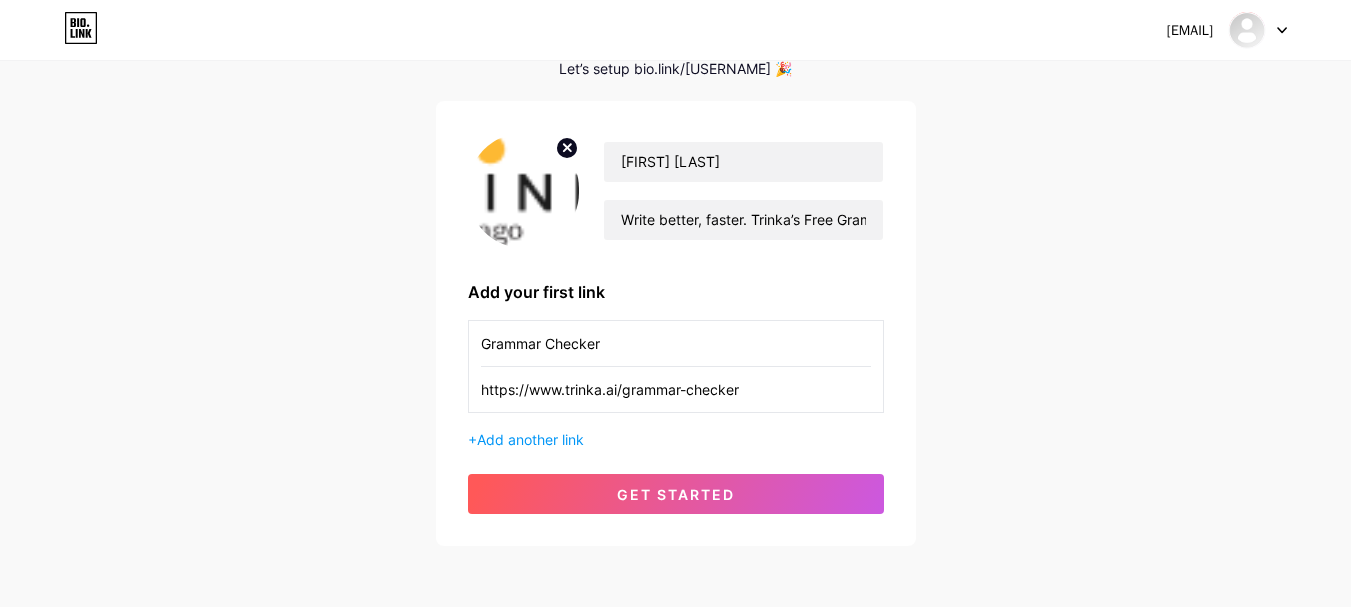 click at bounding box center (524, 190) 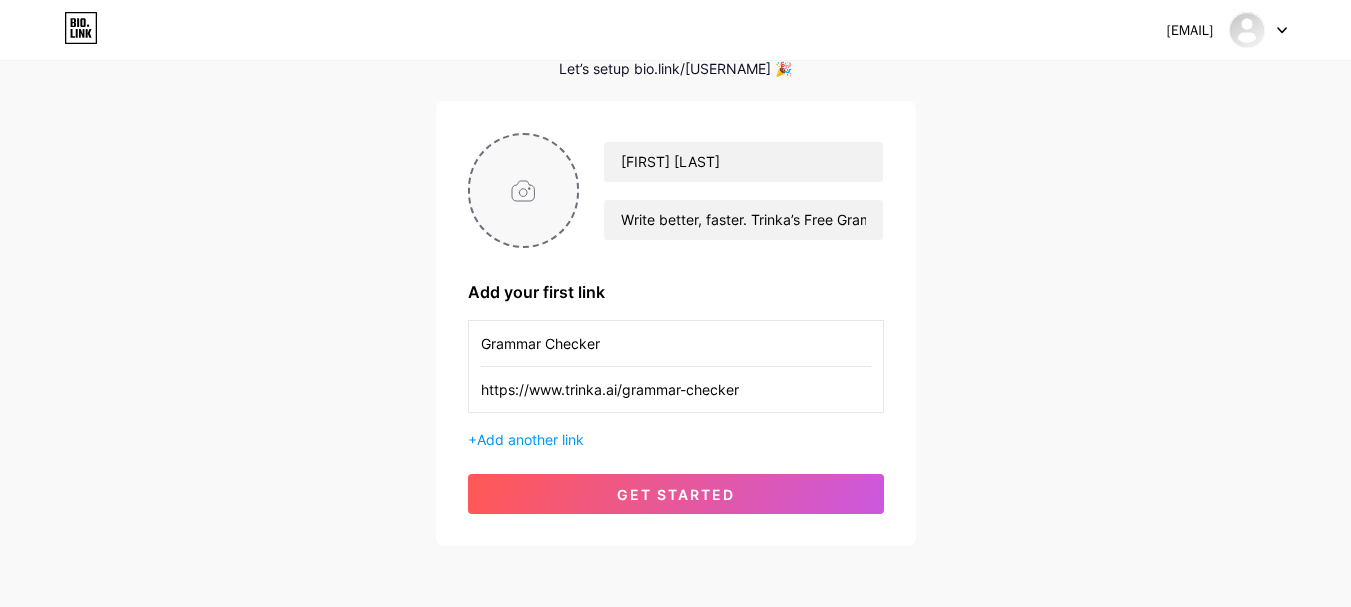 click at bounding box center (524, 190) 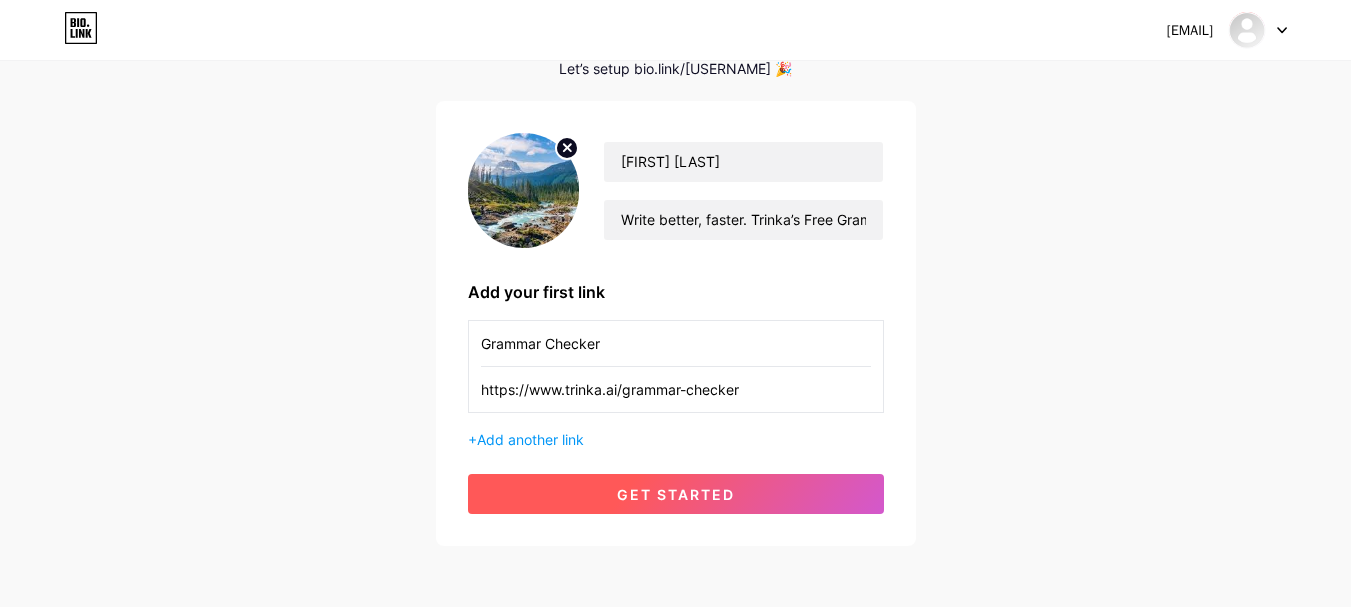 click on "get started" at bounding box center (676, 494) 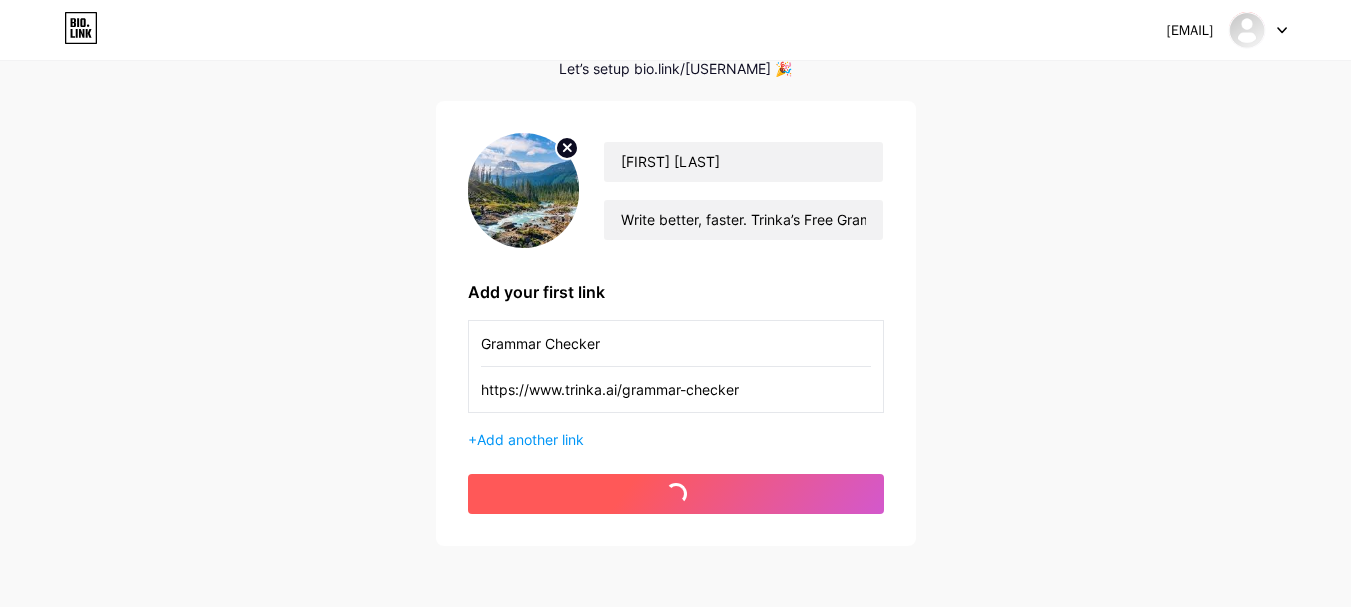 scroll, scrollTop: 0, scrollLeft: 0, axis: both 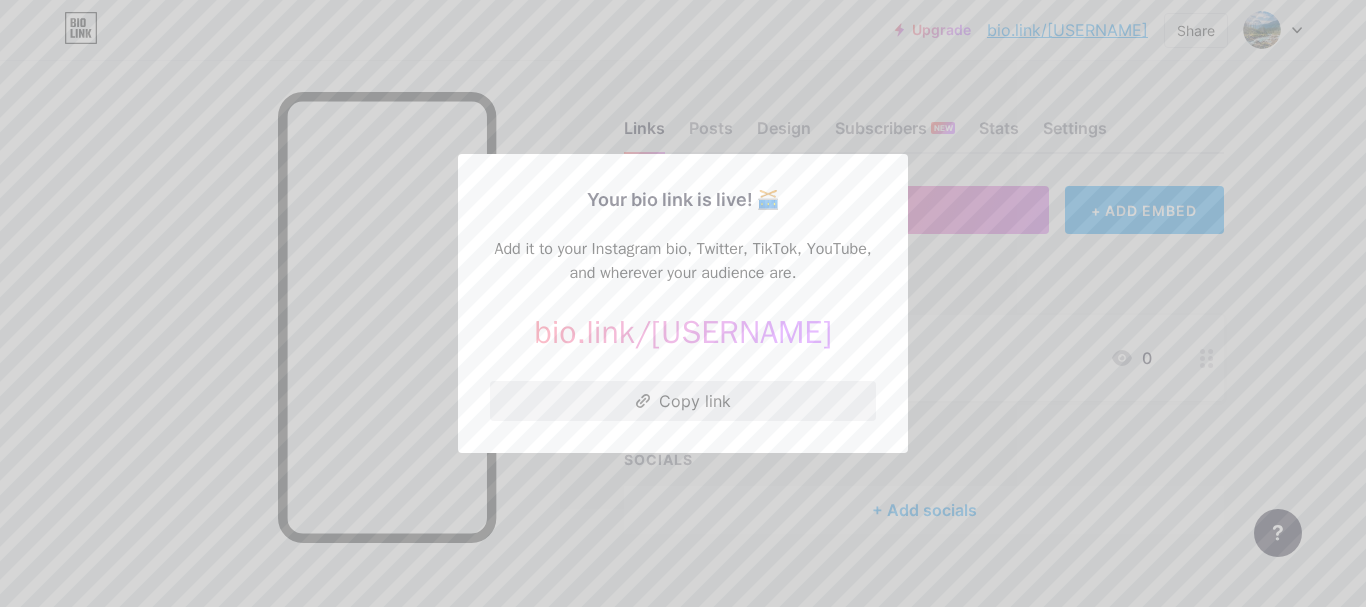 click on "Copy link" at bounding box center (683, 401) 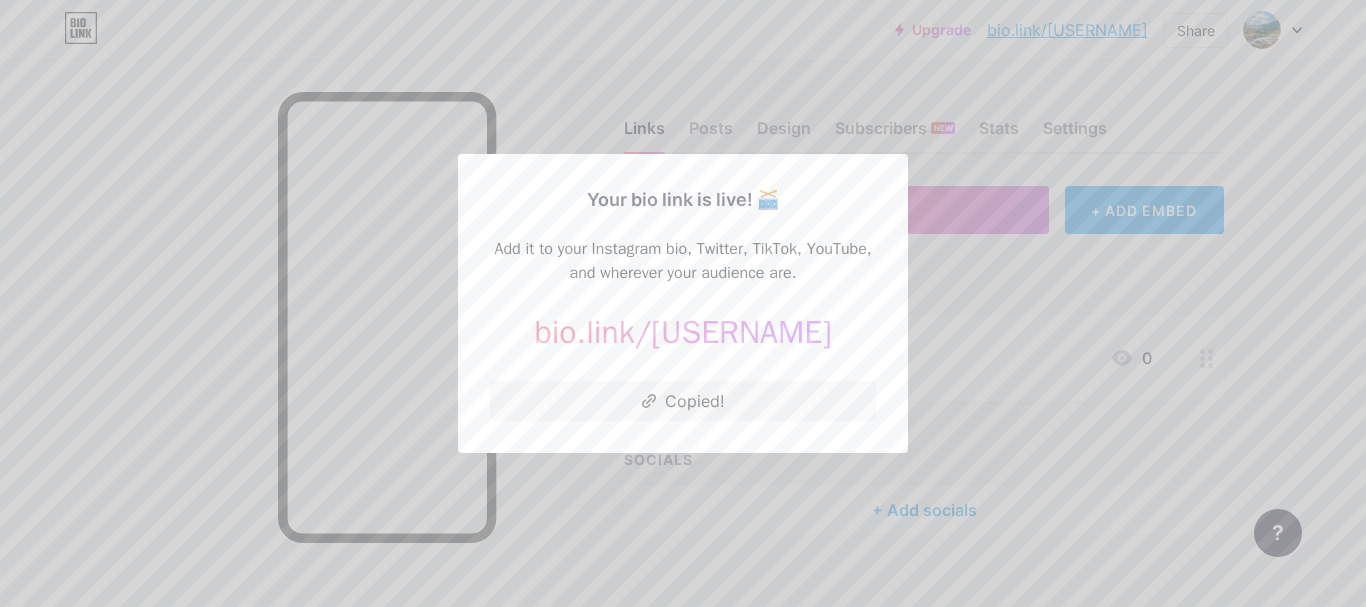 click at bounding box center [683, 303] 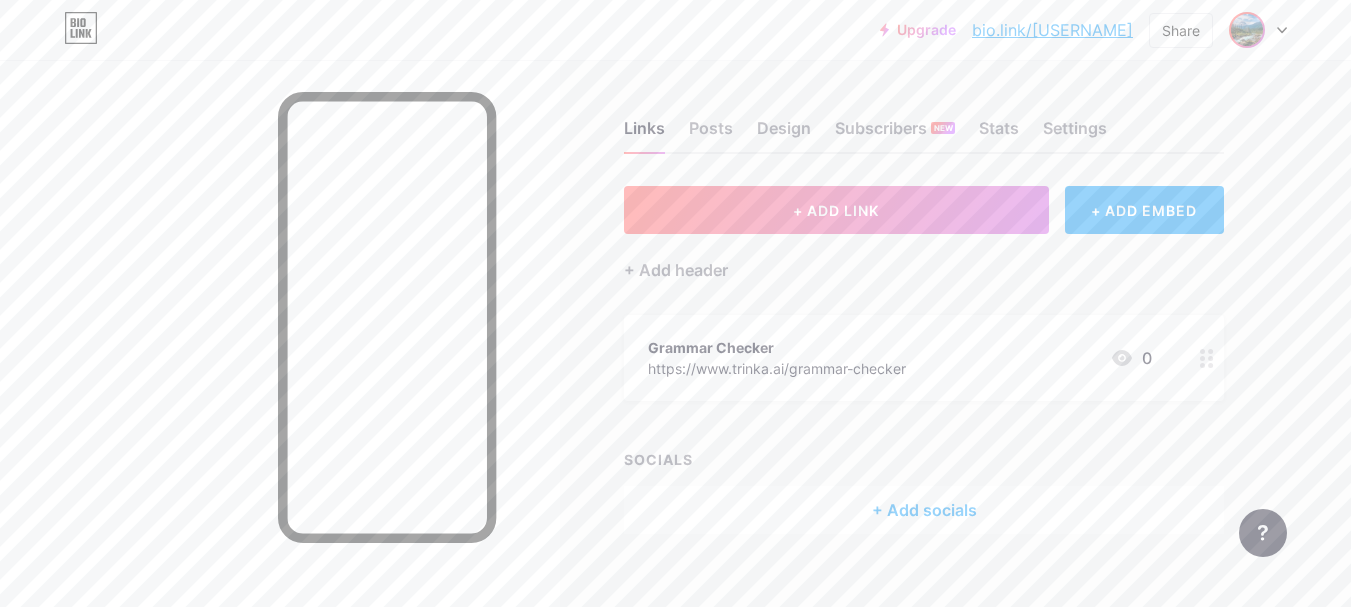 click at bounding box center (1247, 30) 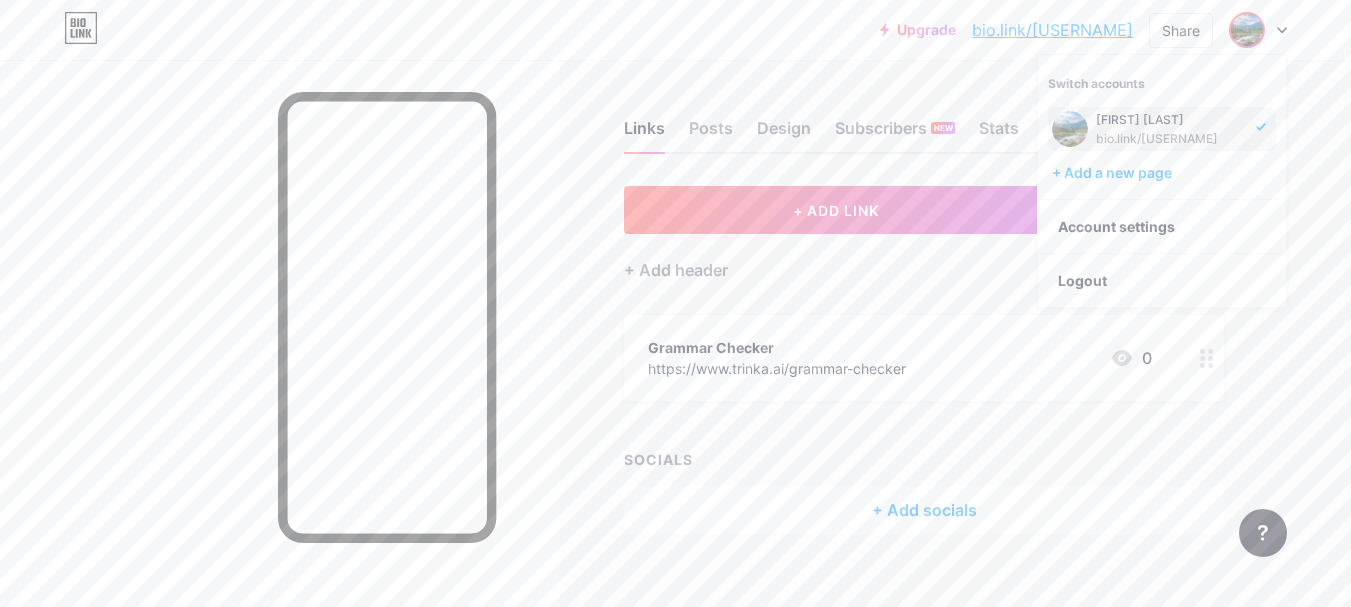 click on "GrammarChecker
https://www.trinka.ai/grammar-checker
0" at bounding box center (924, 358) 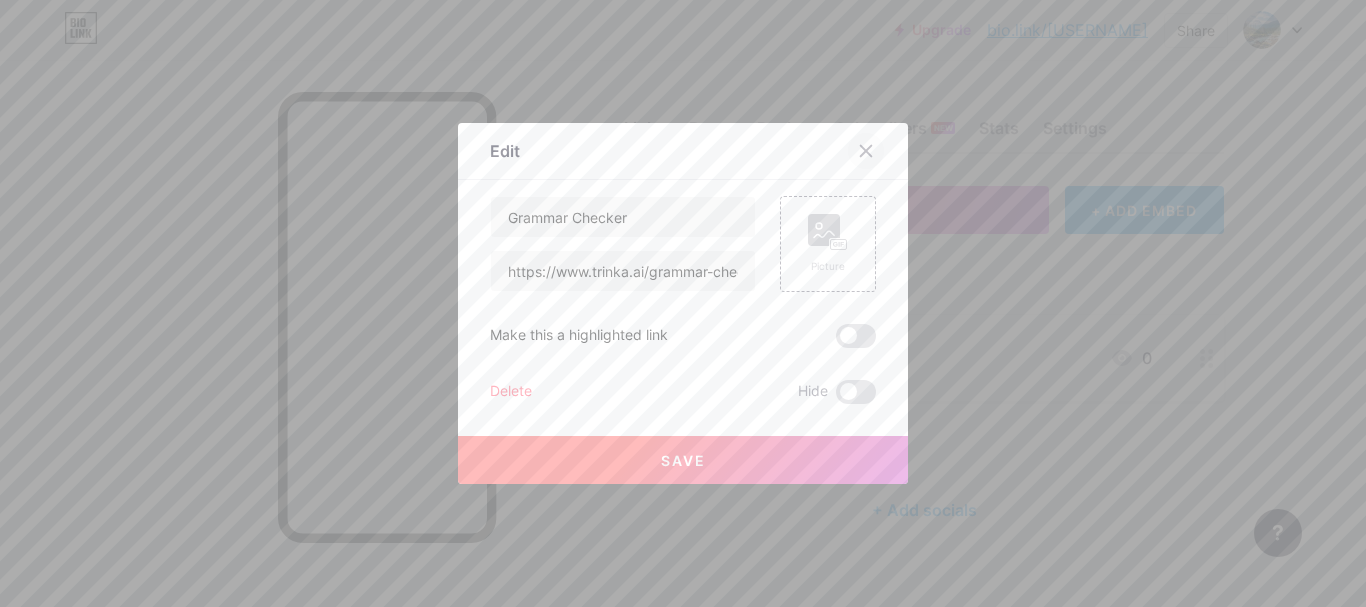 click at bounding box center [866, 151] 